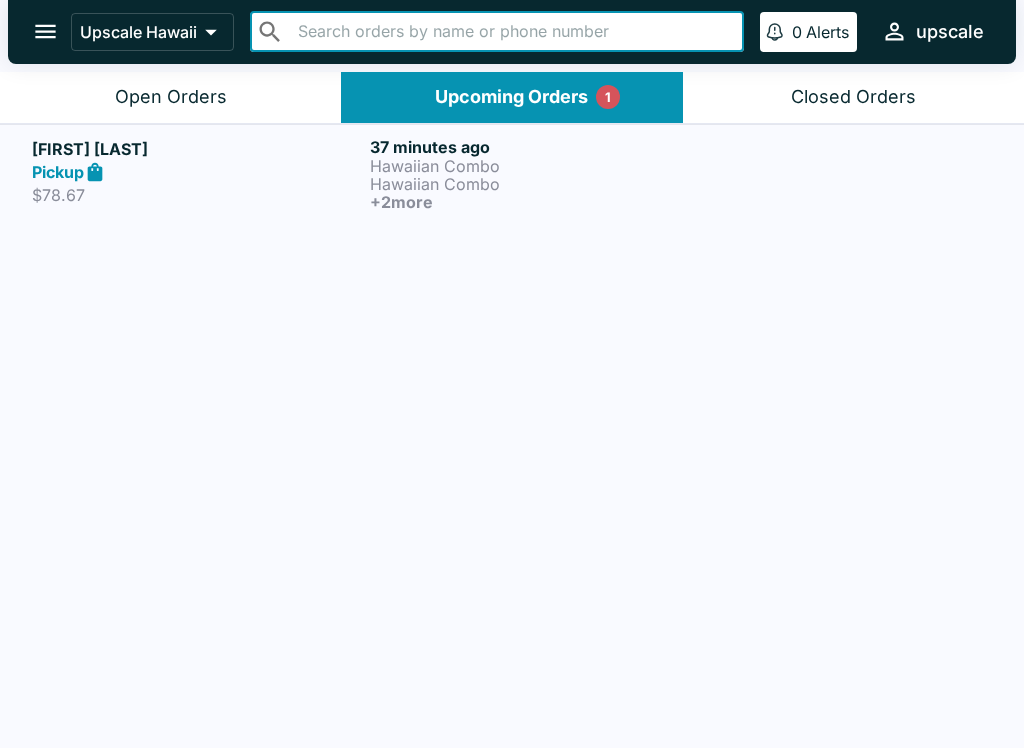 scroll, scrollTop: 0, scrollLeft: 0, axis: both 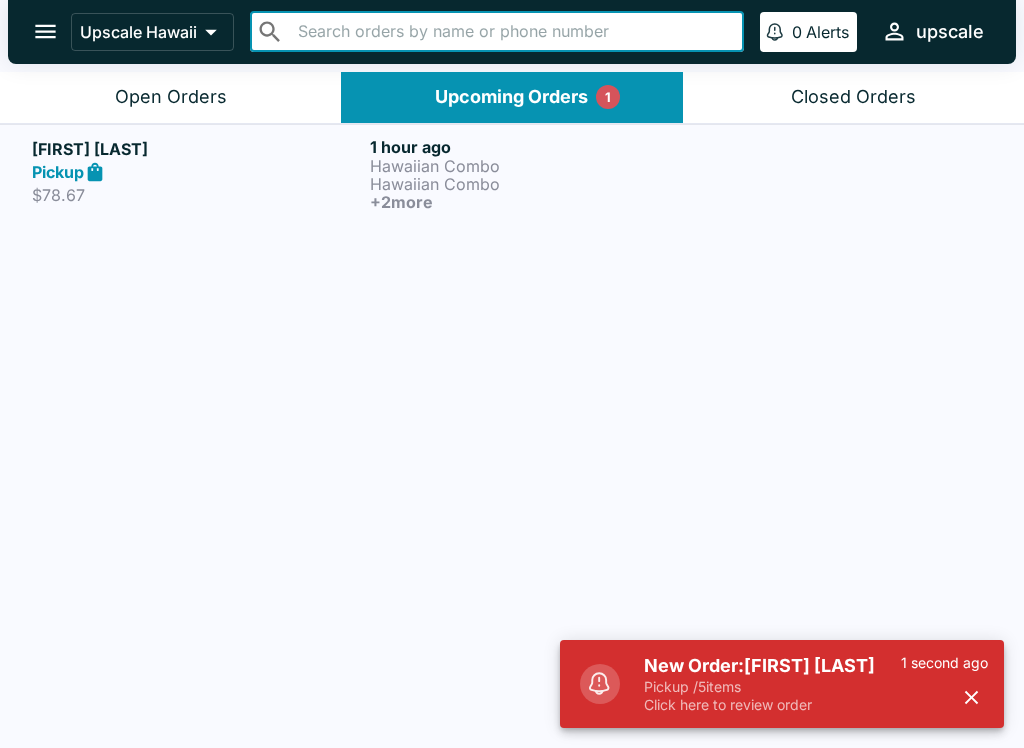 click on "Hawaiian Combo" at bounding box center [535, 184] 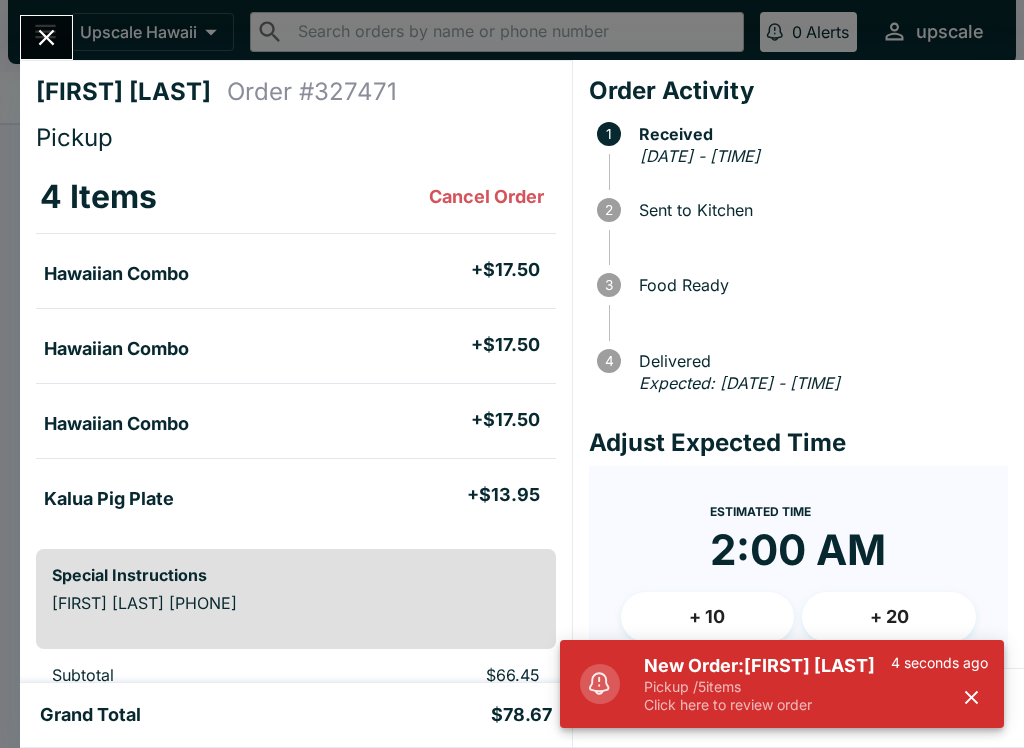 click on "New Order: [FIRST] [LAST]" at bounding box center [767, 666] 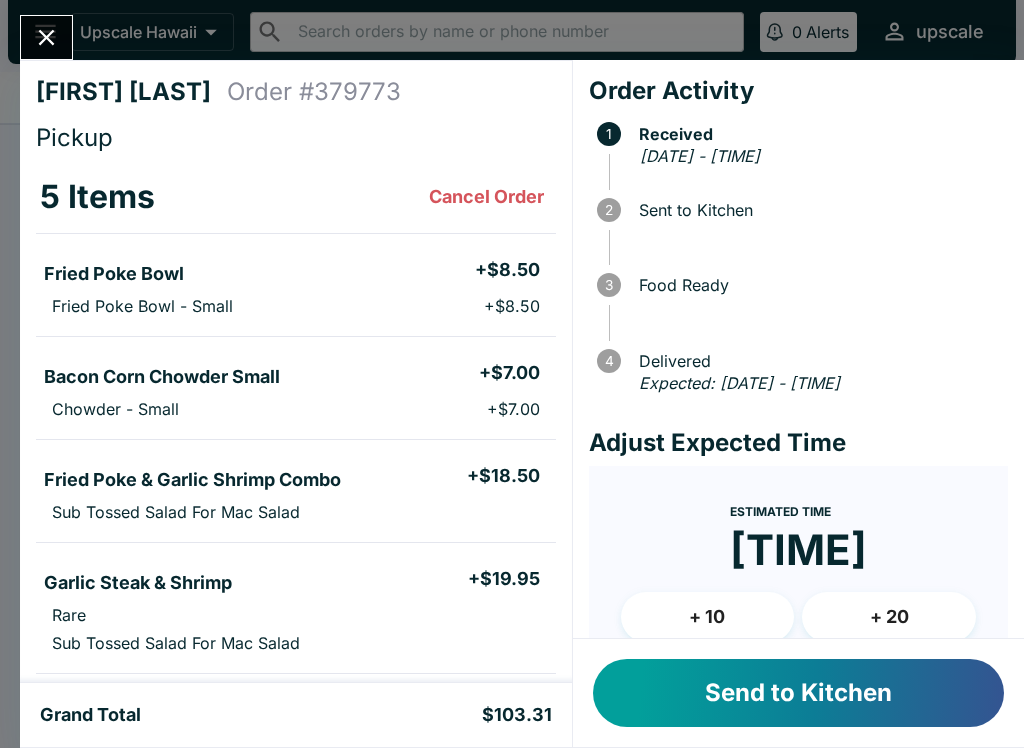 click on "Send to Kitchen" at bounding box center (798, 693) 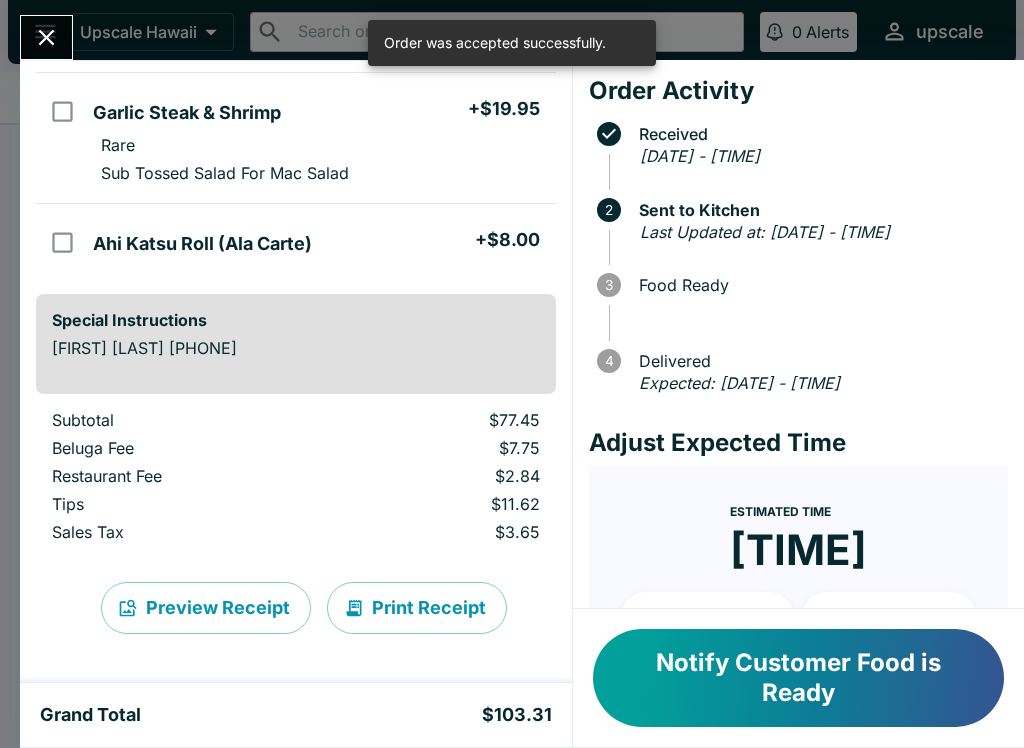 scroll, scrollTop: 470, scrollLeft: 0, axis: vertical 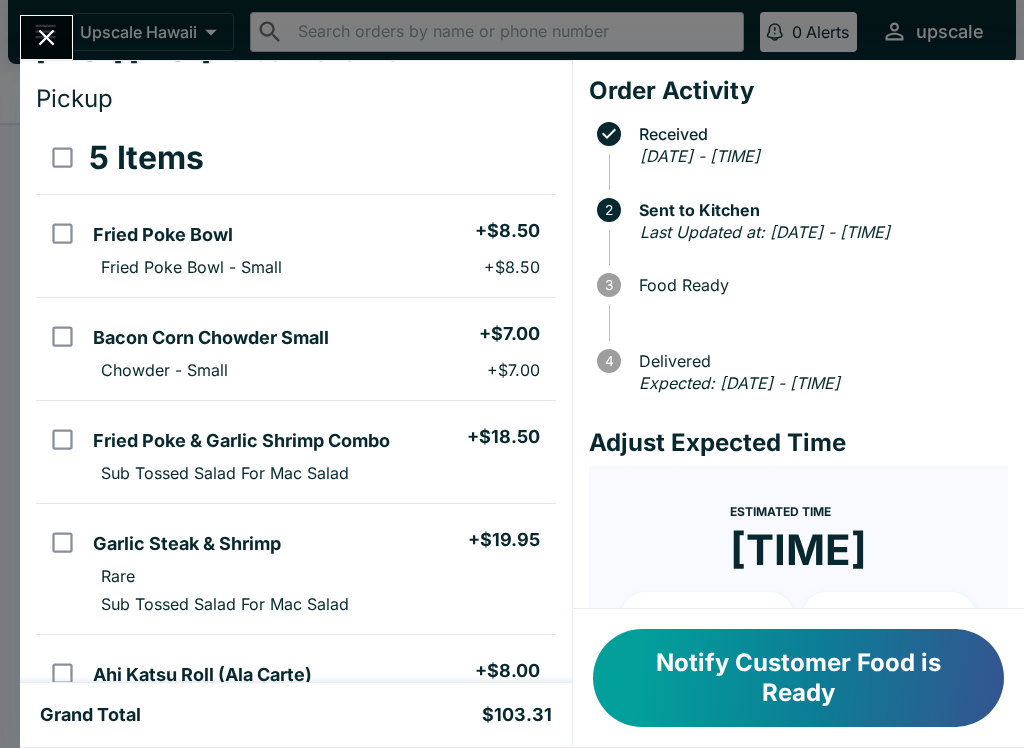 click at bounding box center [62, 233] 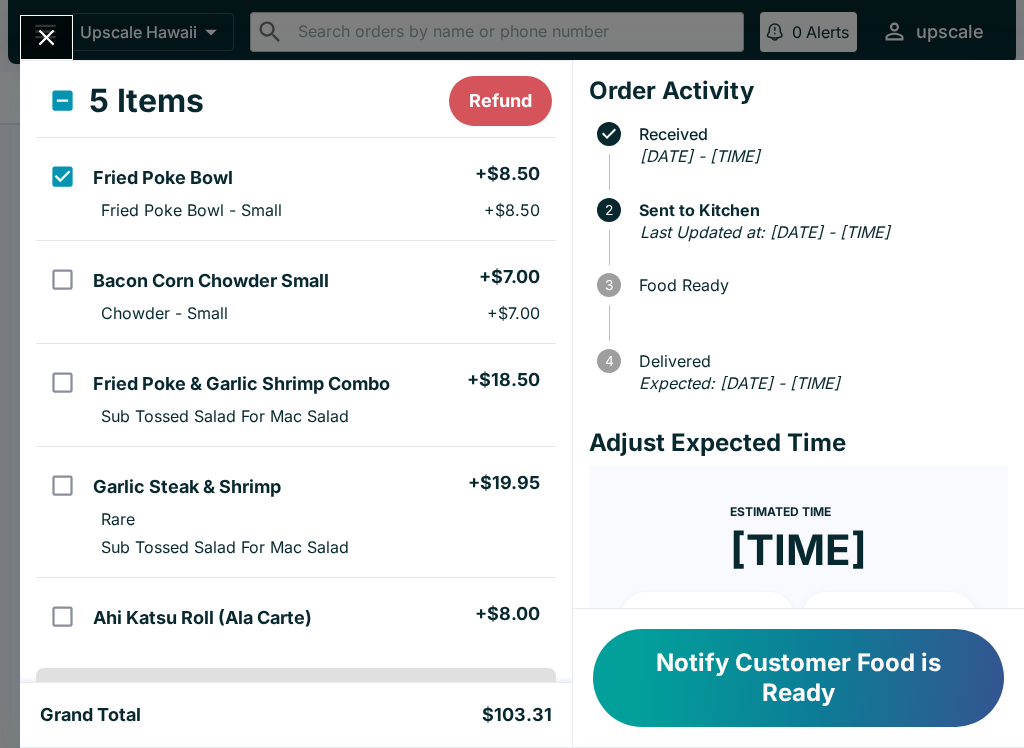 scroll, scrollTop: 97, scrollLeft: 0, axis: vertical 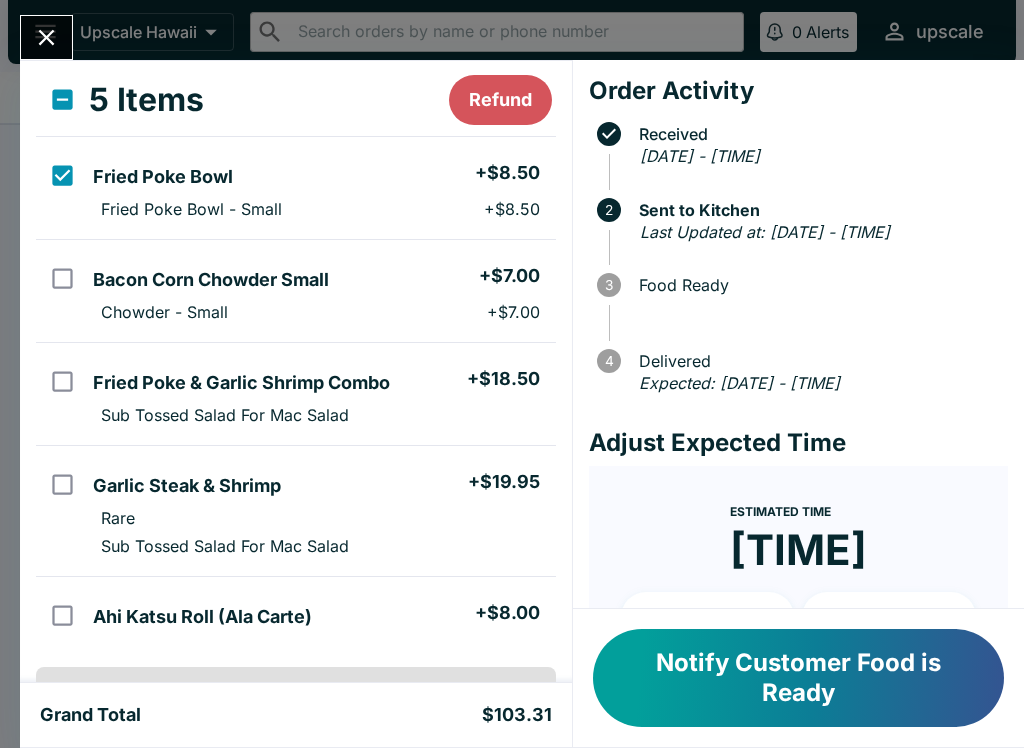click at bounding box center (62, 381) 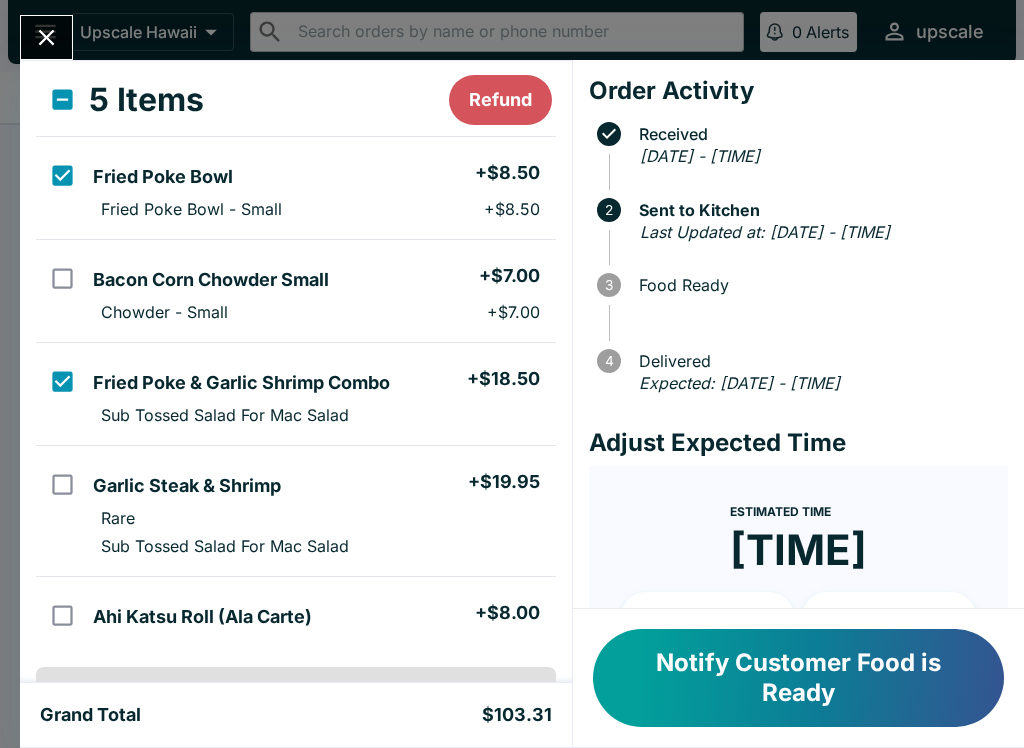 click at bounding box center [62, 484] 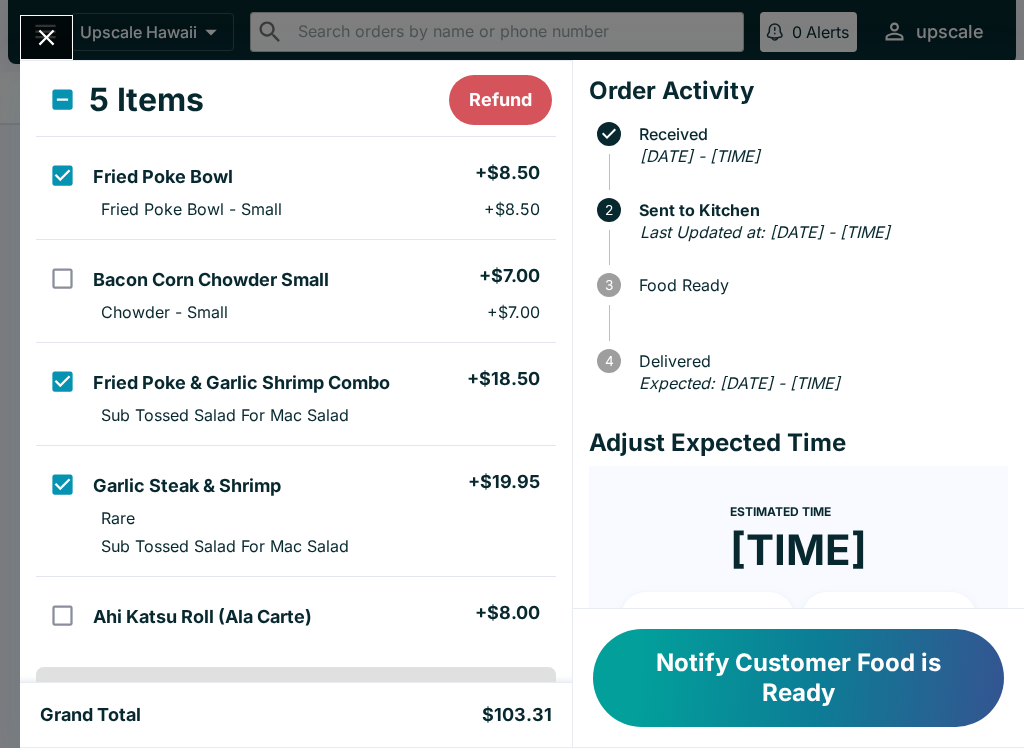 click at bounding box center (62, 484) 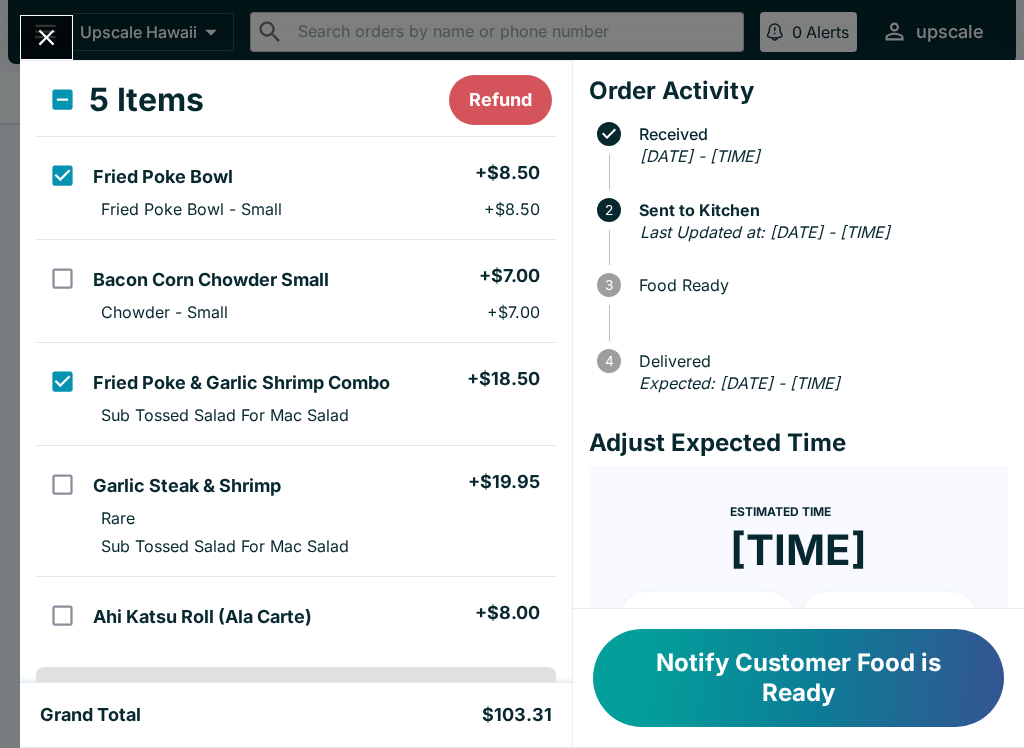 click at bounding box center [62, 615] 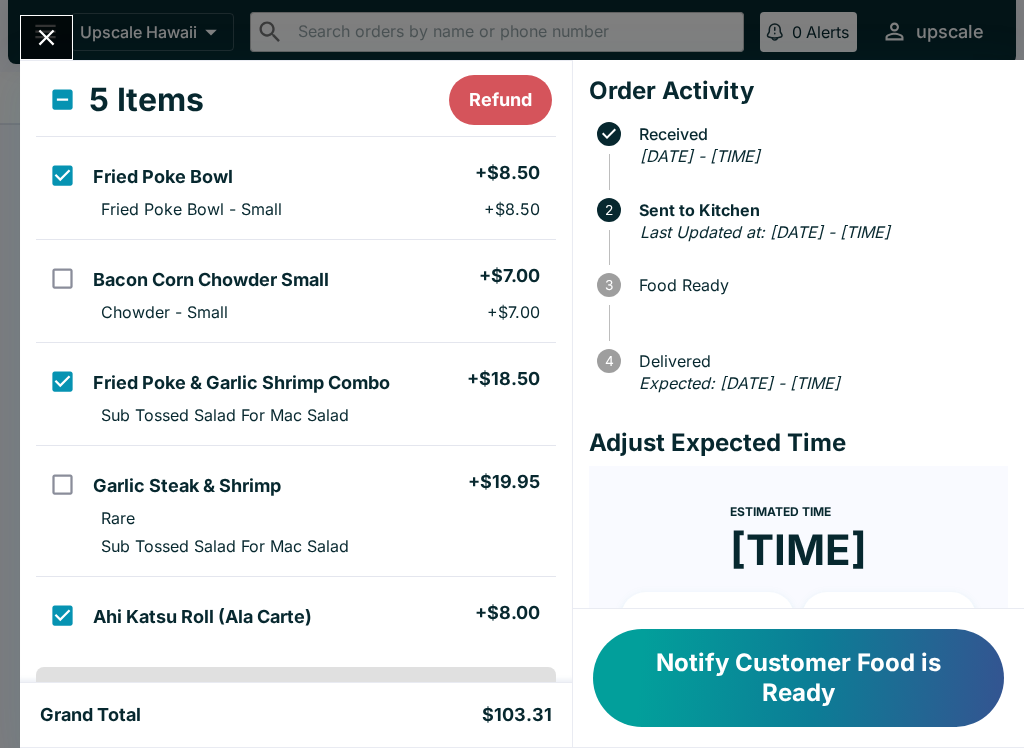 click at bounding box center [62, 381] 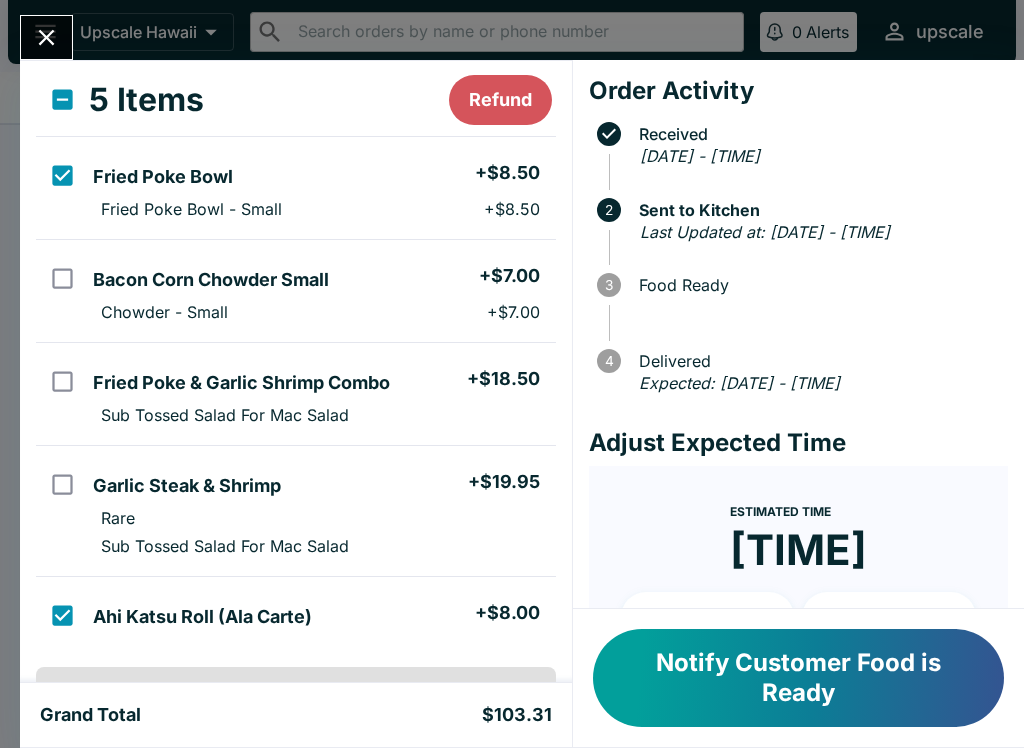 click at bounding box center (62, 175) 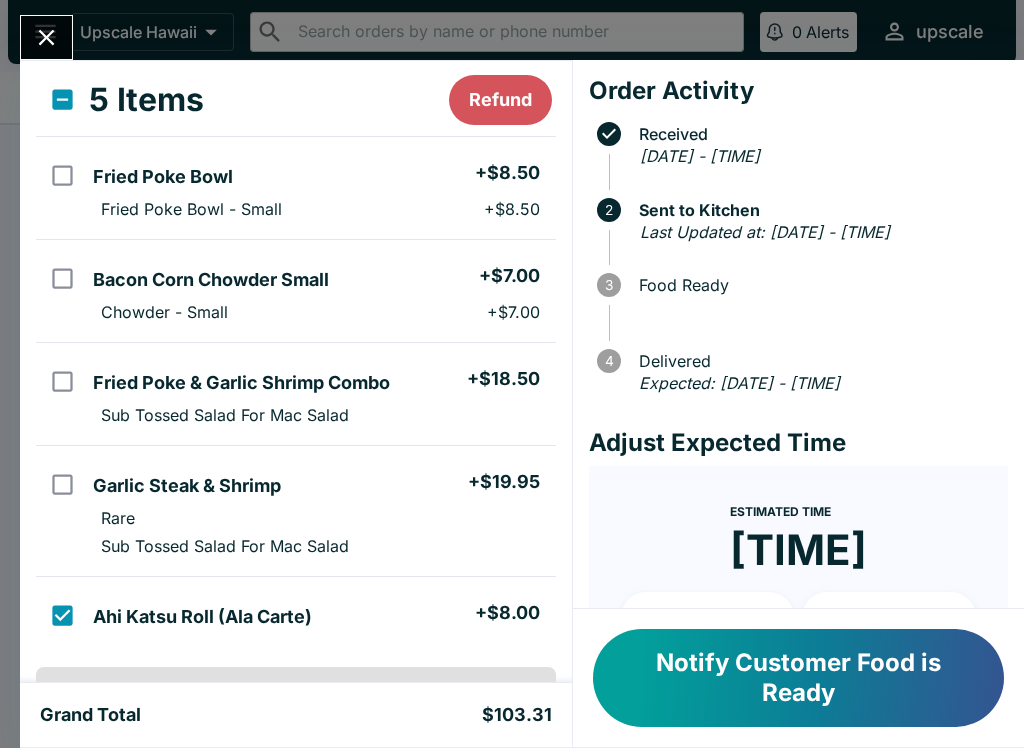 click on "Refund" at bounding box center [500, 100] 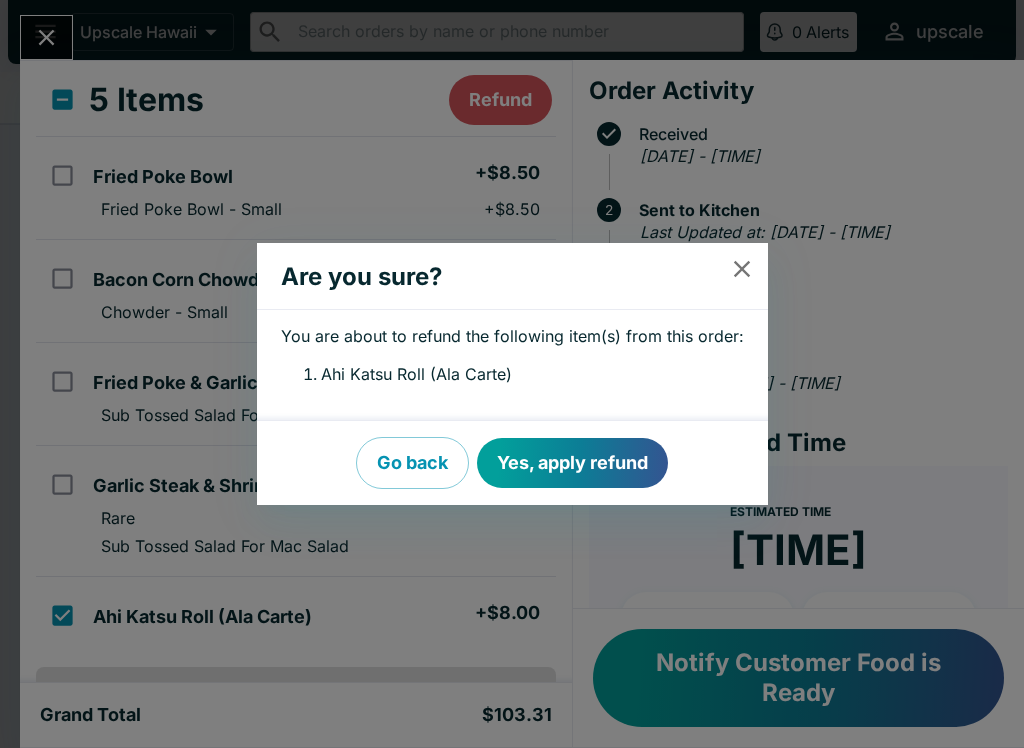click on "Yes, apply refund" at bounding box center [572, 463] 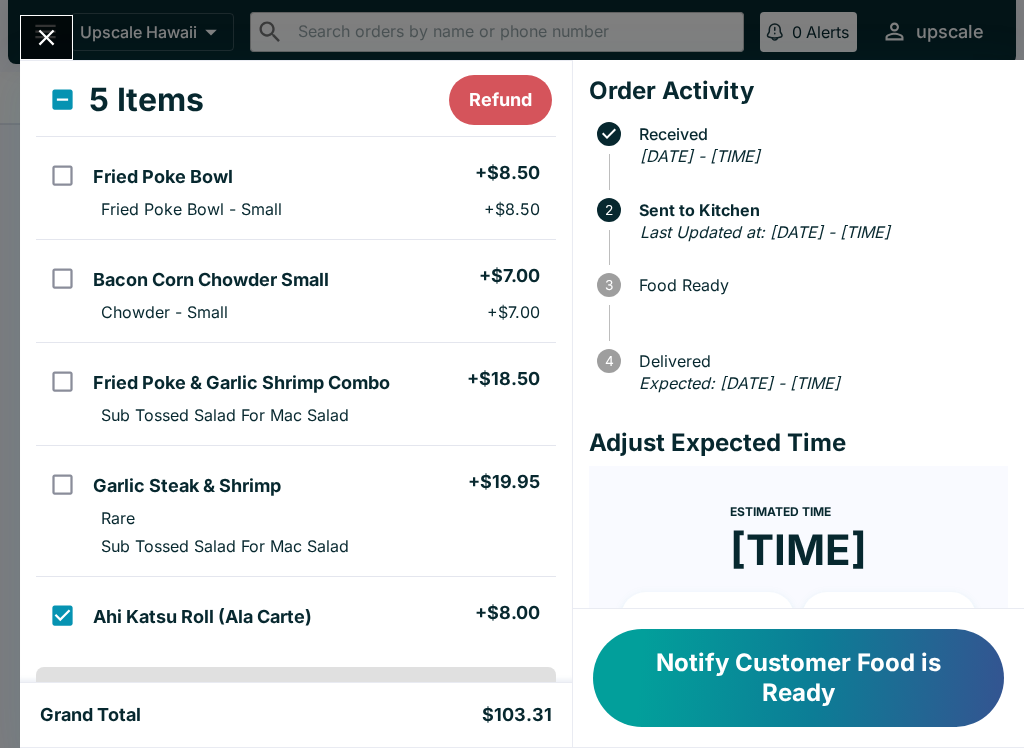 checkbox on "false" 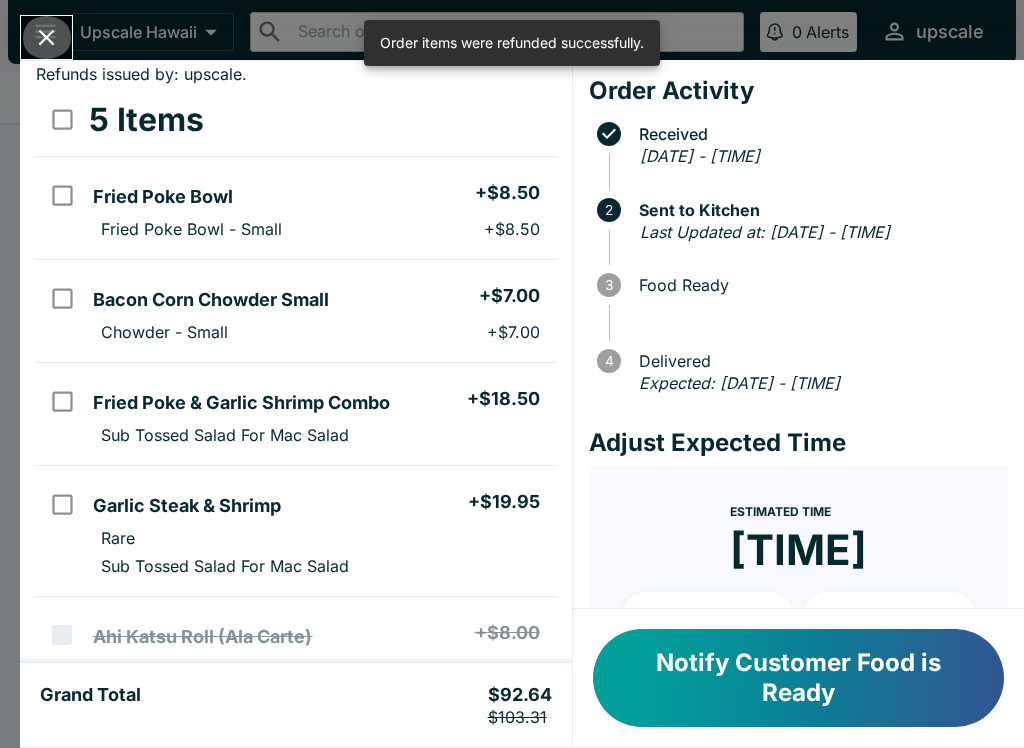 click 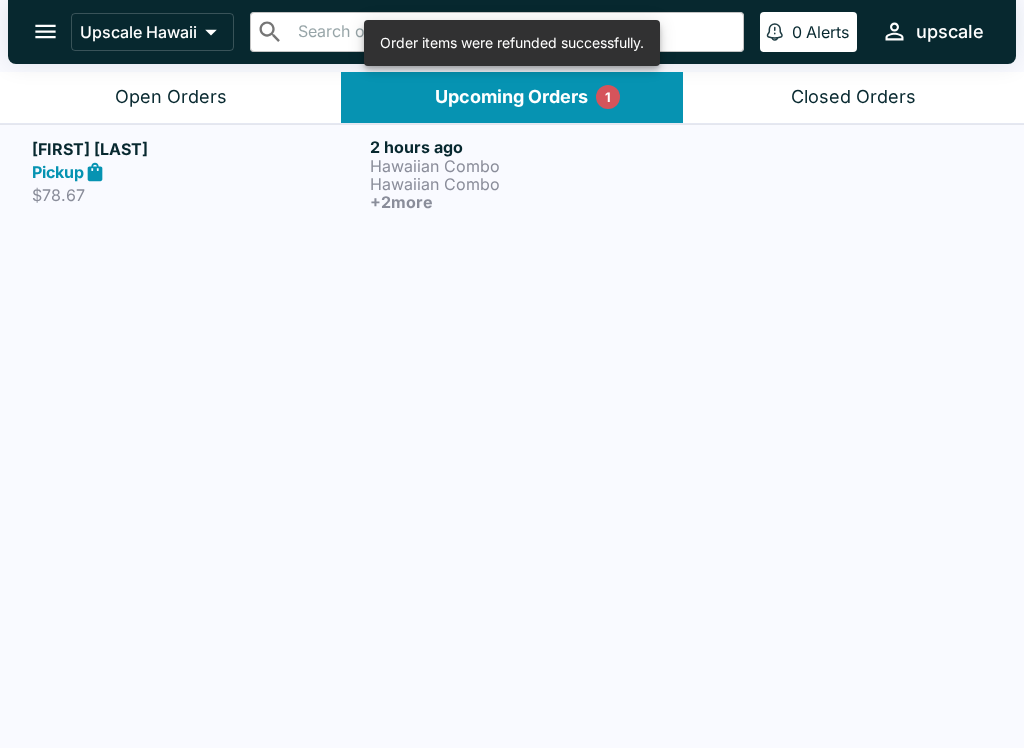 click on "Hawaiian Combo" at bounding box center [535, 184] 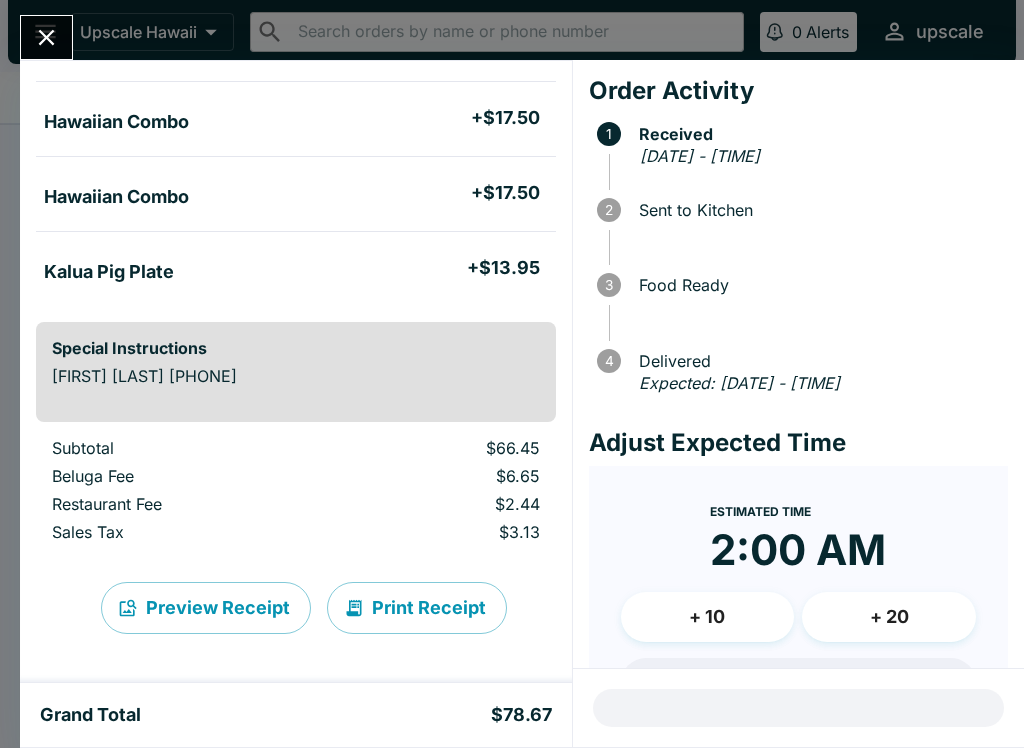 scroll, scrollTop: 227, scrollLeft: 0, axis: vertical 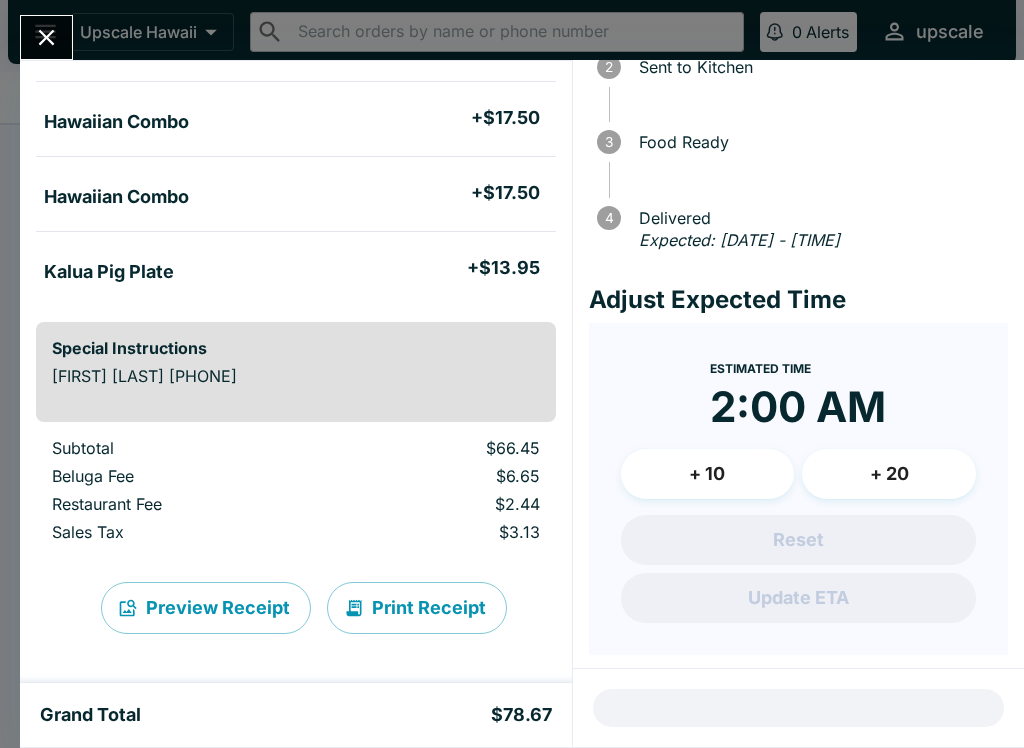 click on "Print Receipt" at bounding box center [417, 608] 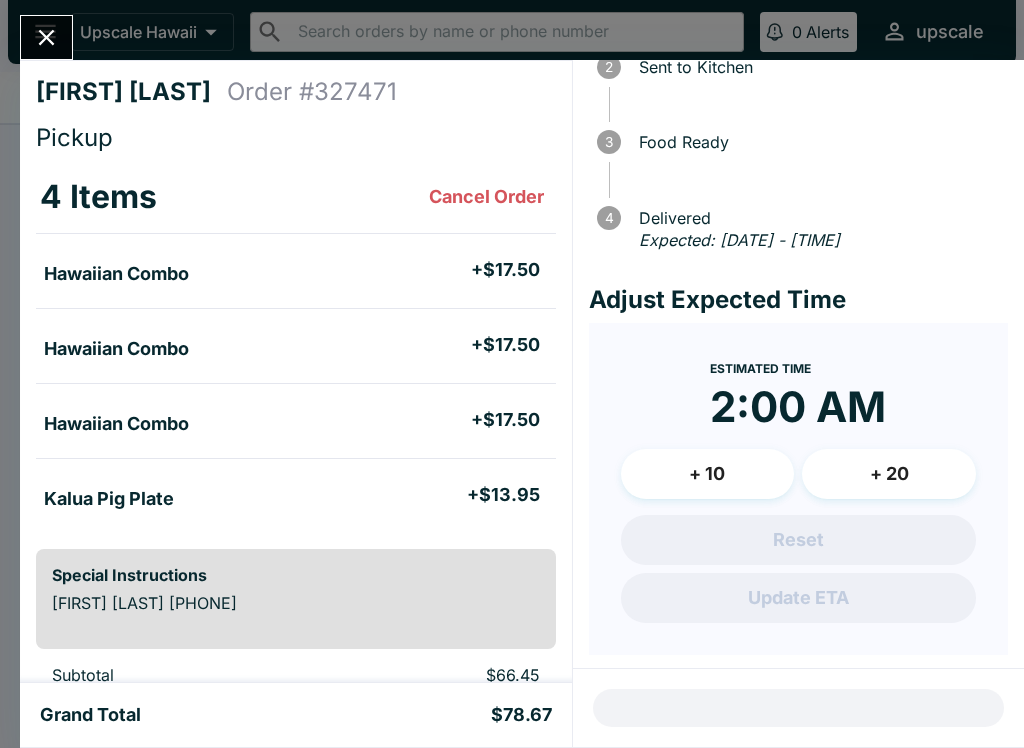 scroll, scrollTop: 0, scrollLeft: 0, axis: both 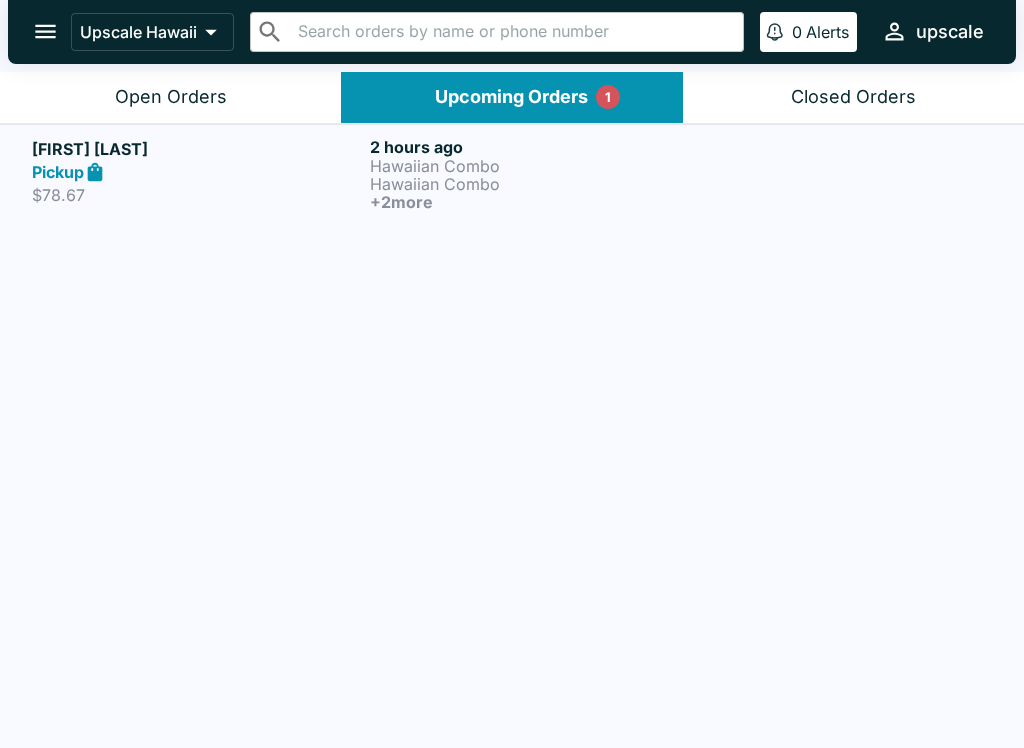 click on "Hawaiian Combo" at bounding box center [535, 184] 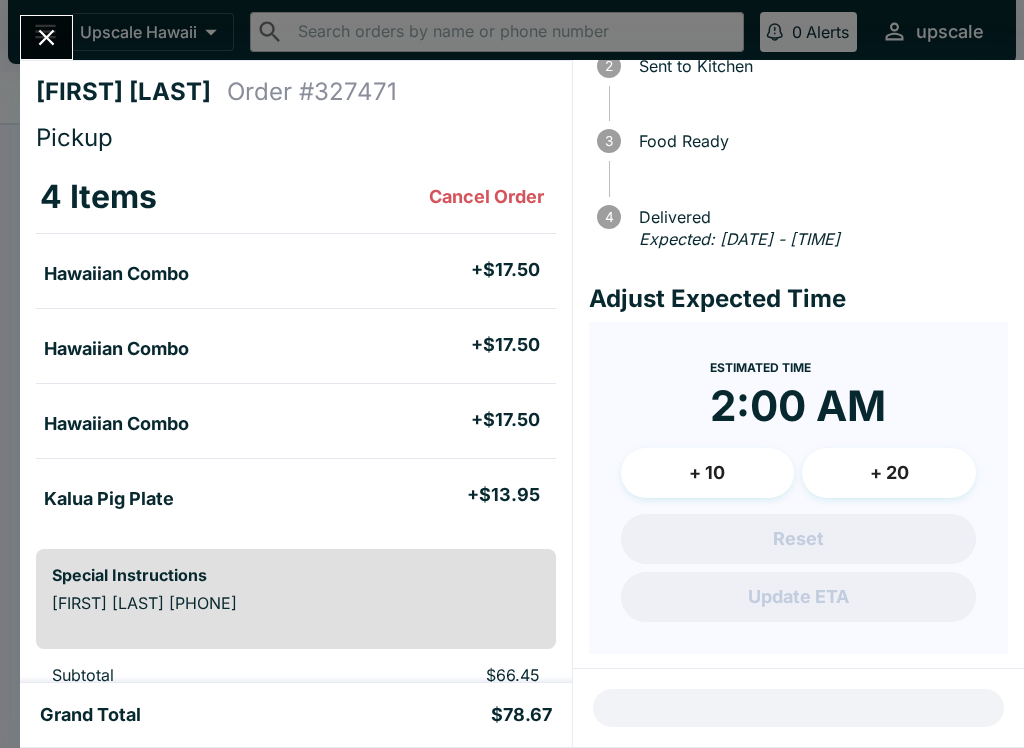 scroll, scrollTop: 143, scrollLeft: 0, axis: vertical 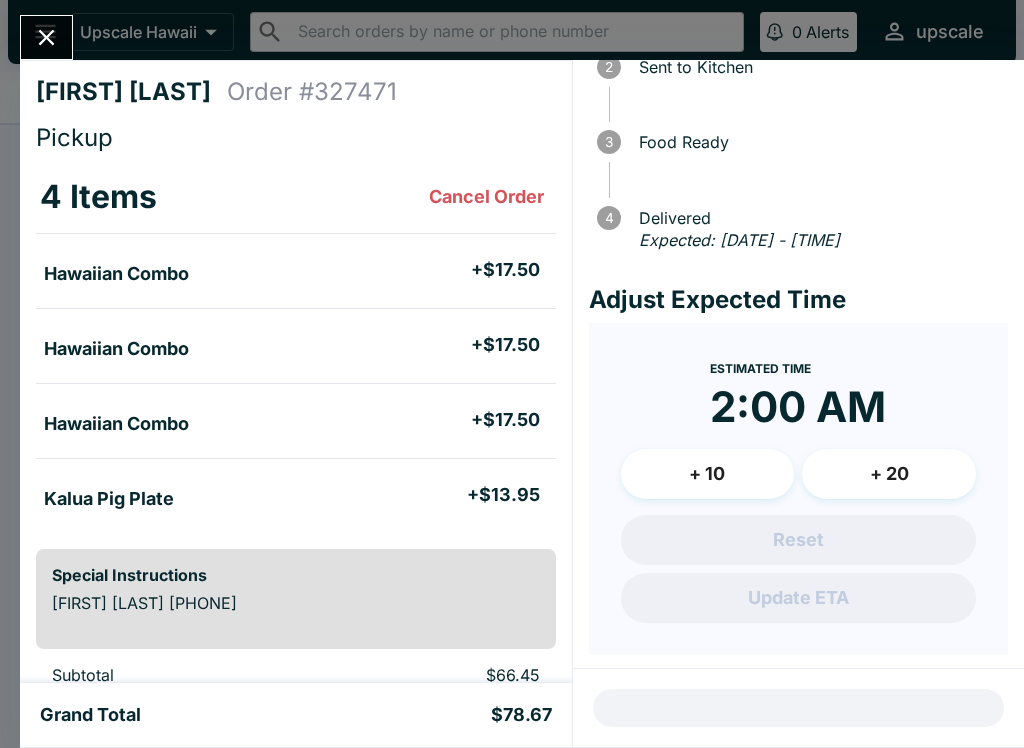 click at bounding box center (46, 37) 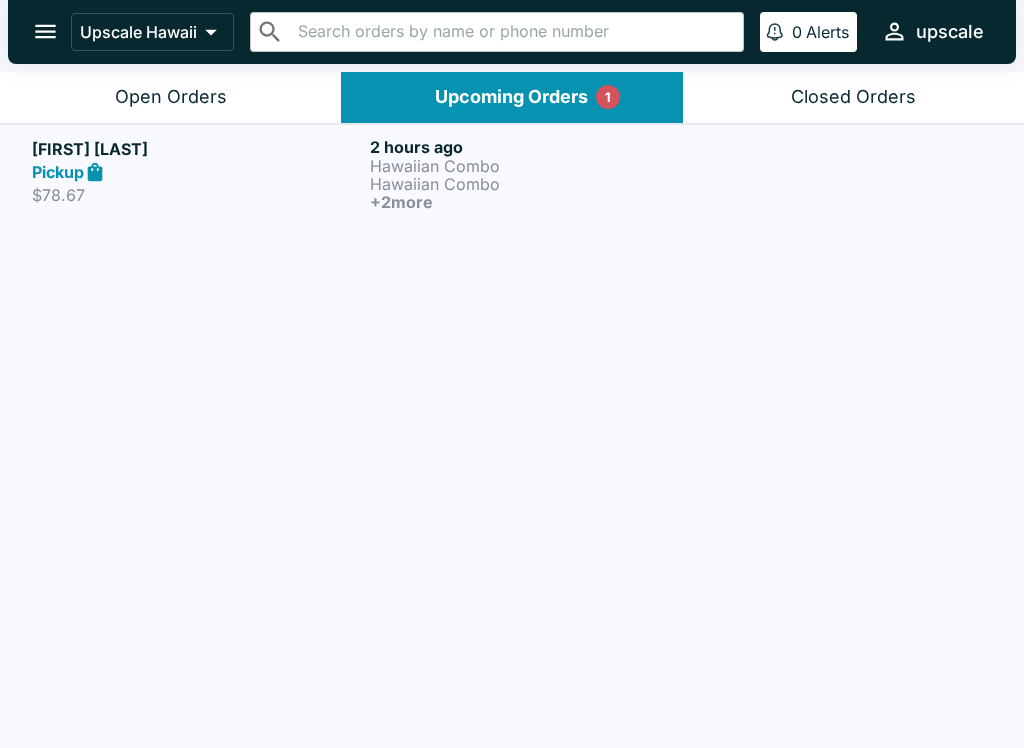 click on "Open Orders" at bounding box center (171, 97) 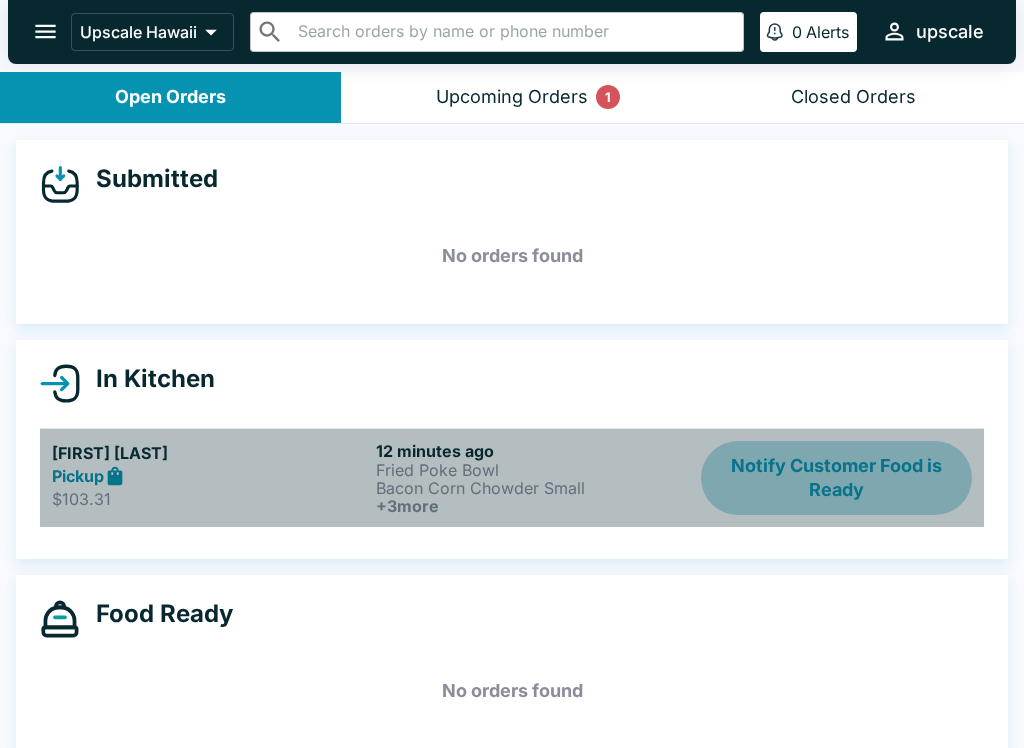 click on "Notify Customer Food is Ready" at bounding box center (836, 478) 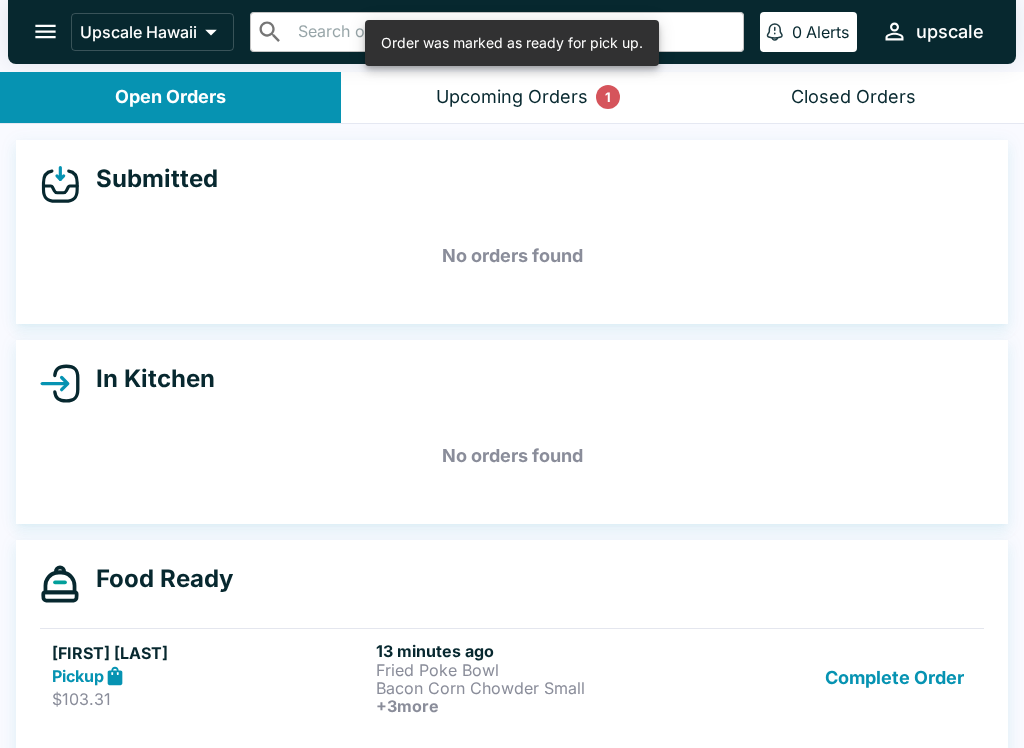 click on "Complete Order" at bounding box center (894, 678) 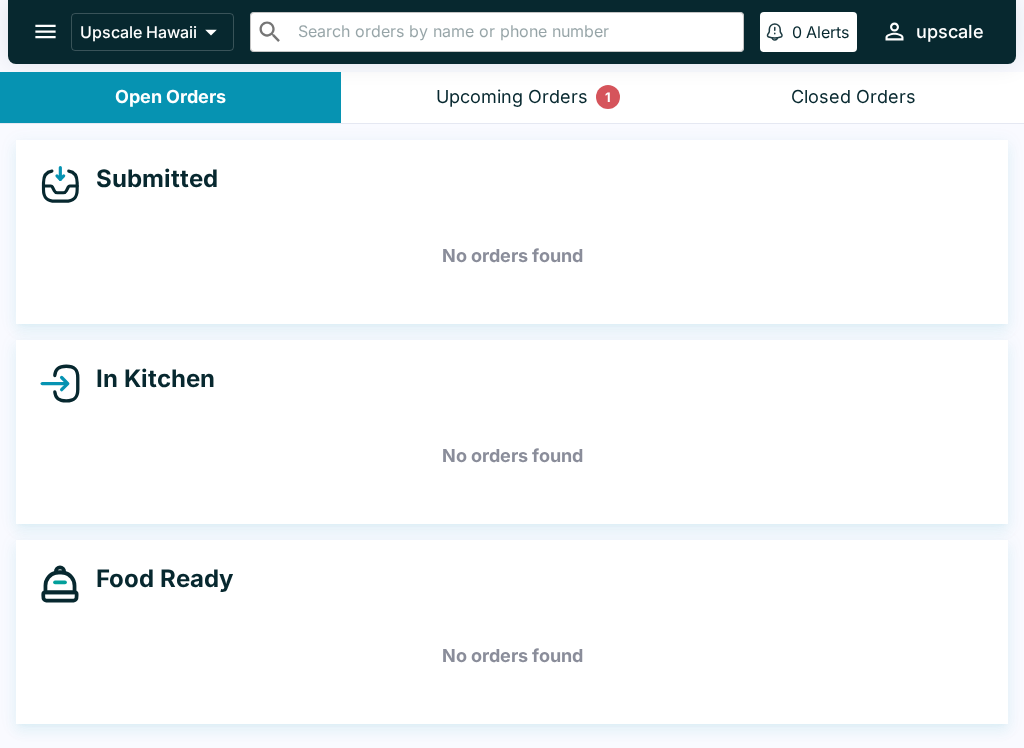 click on "Submitted No orders found" at bounding box center [512, 232] 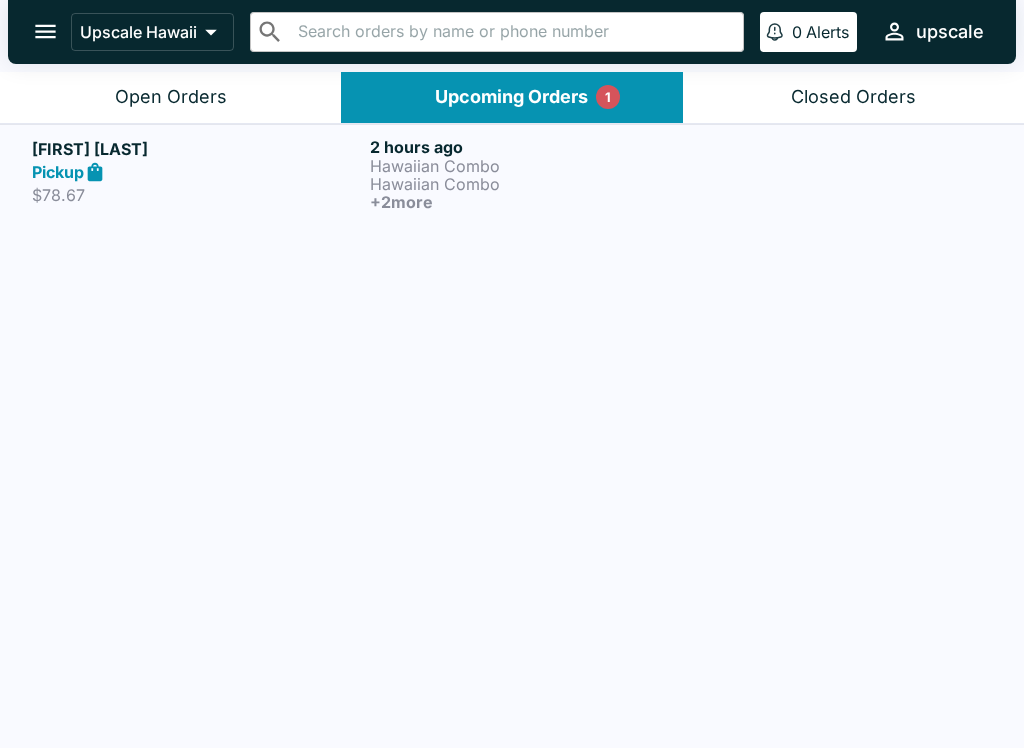 click on "Hawaiian Combo" at bounding box center (535, 166) 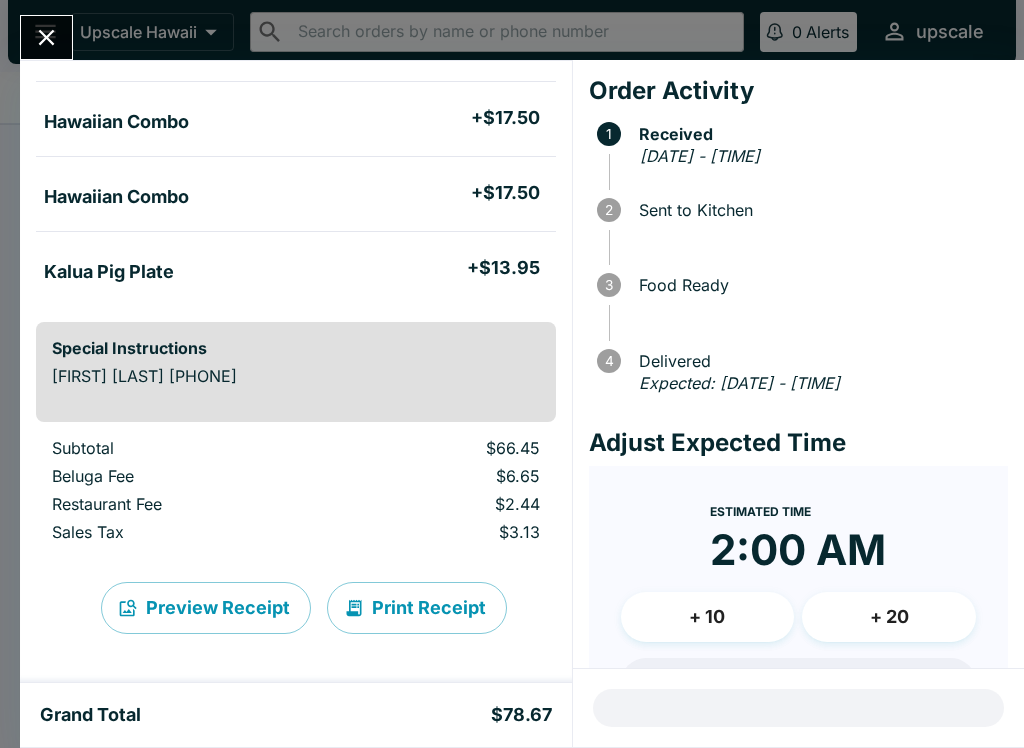 scroll, scrollTop: 229, scrollLeft: 0, axis: vertical 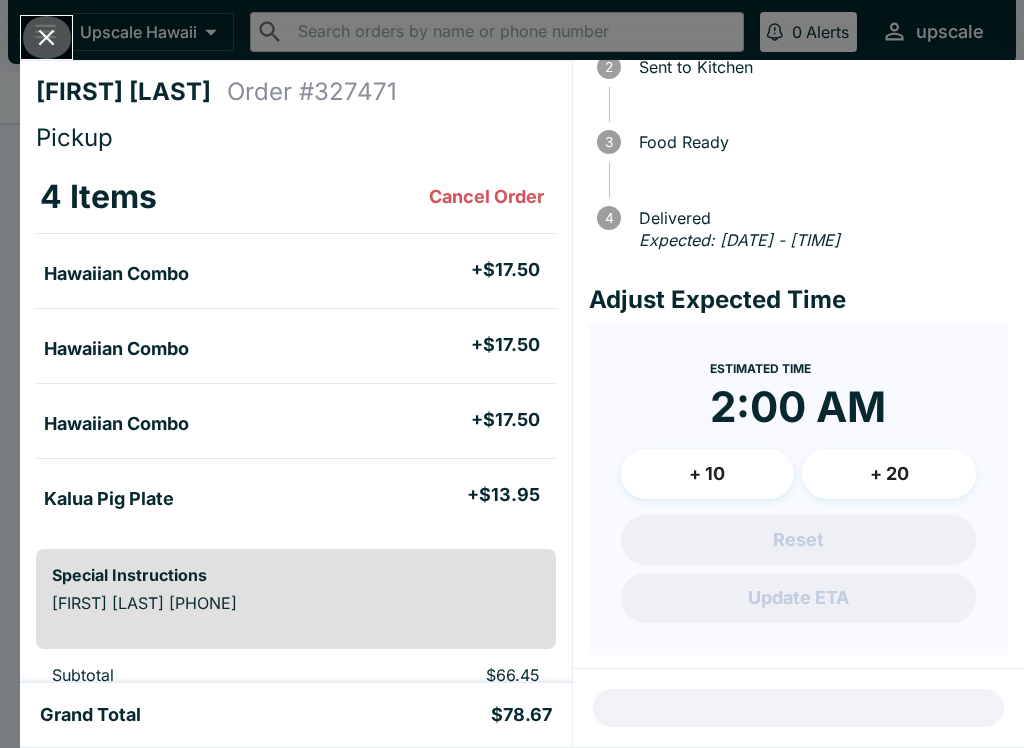 click 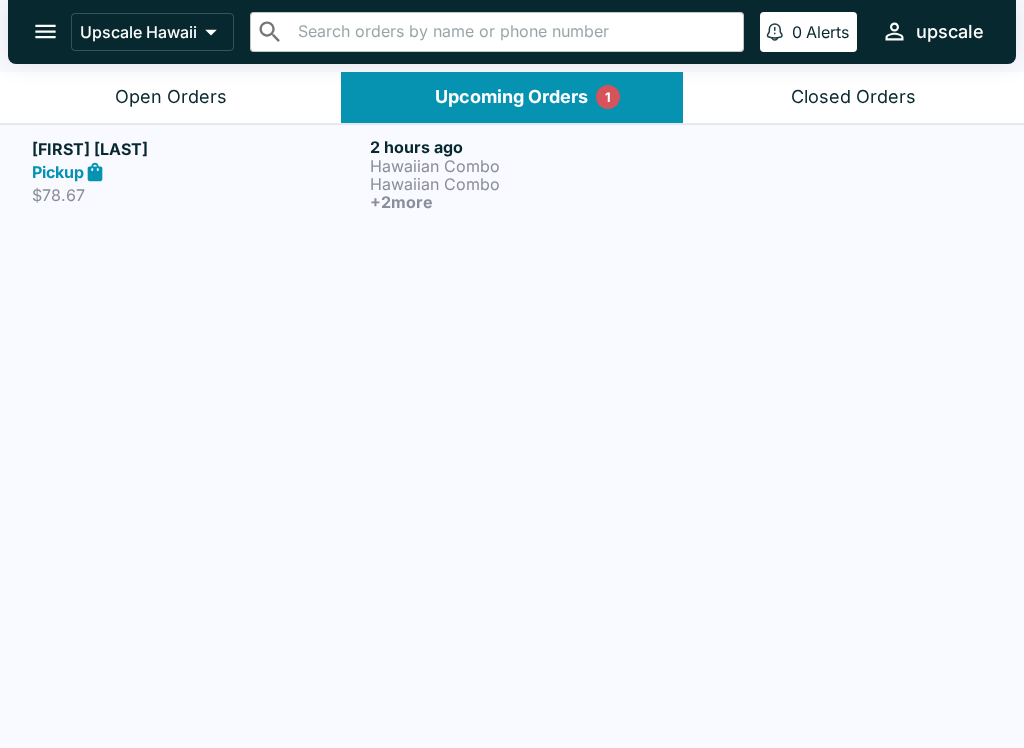 click on "Open Orders" at bounding box center [170, 97] 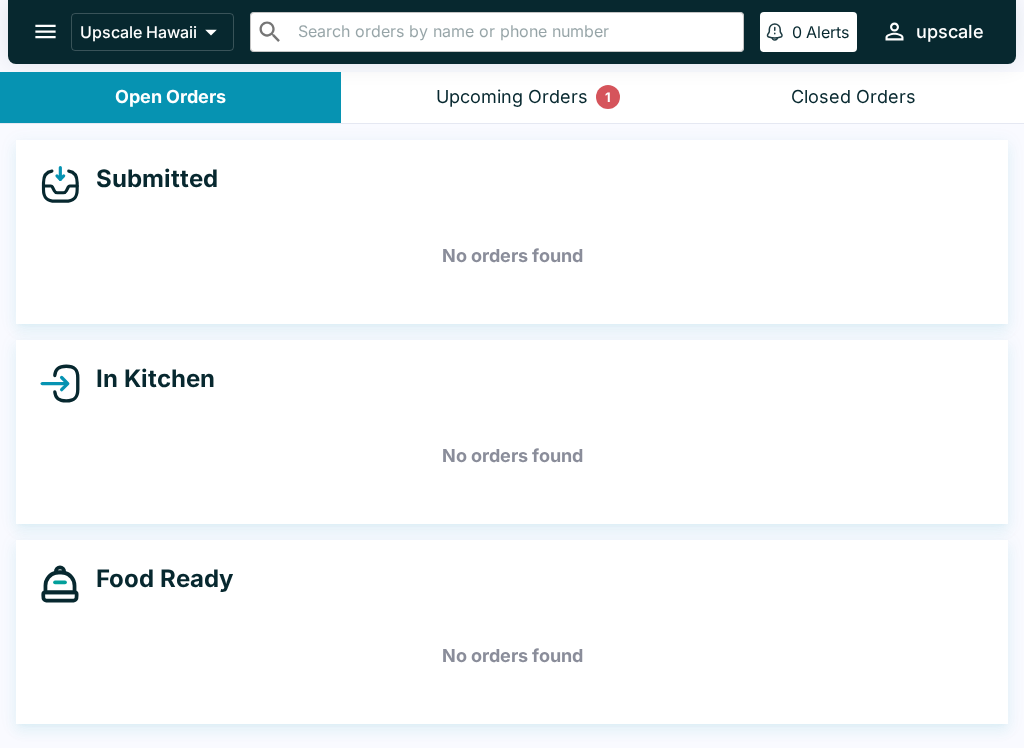 click on "Upcoming Orders 1" at bounding box center [512, 97] 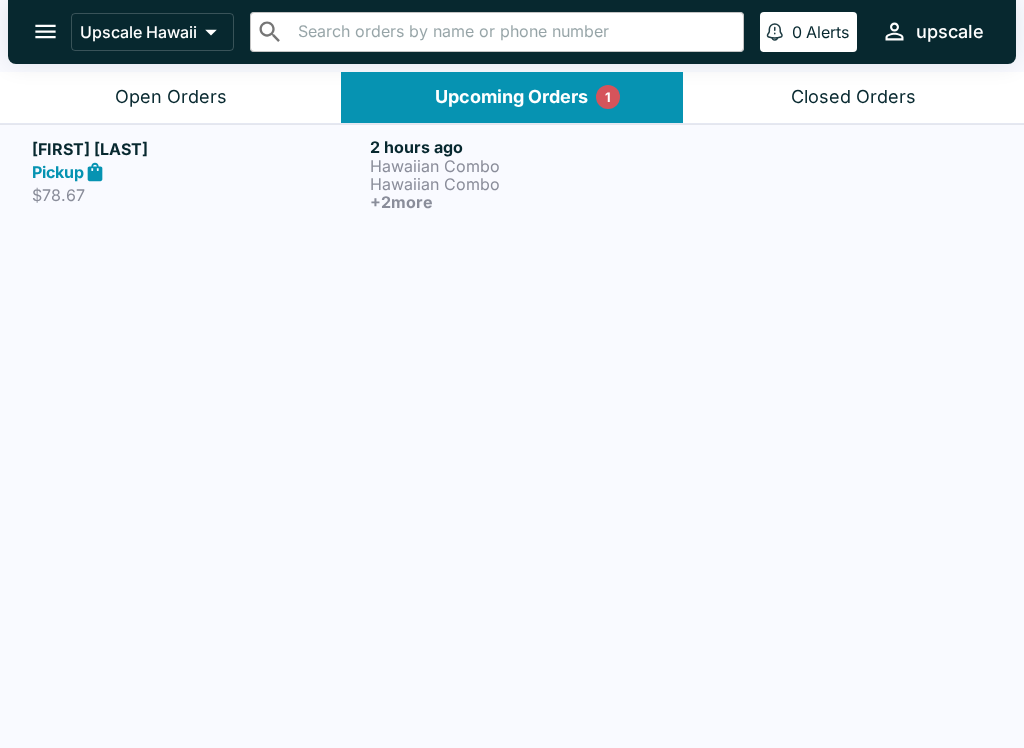 click on "Open Orders" at bounding box center [171, 97] 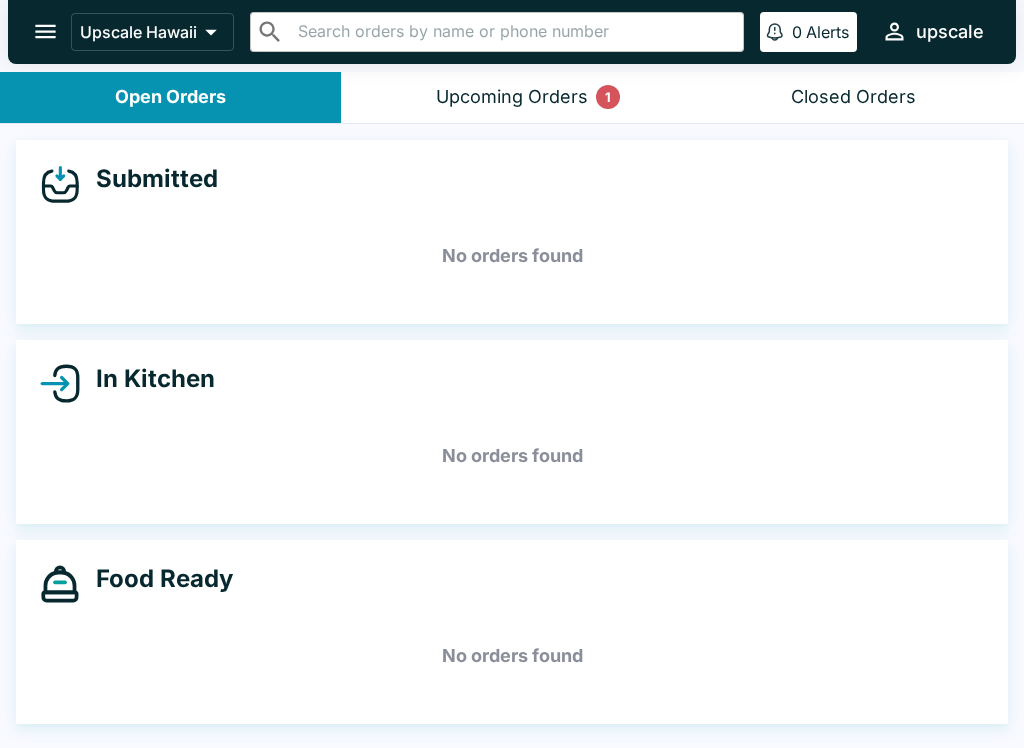 click on "No orders found" at bounding box center (512, 456) 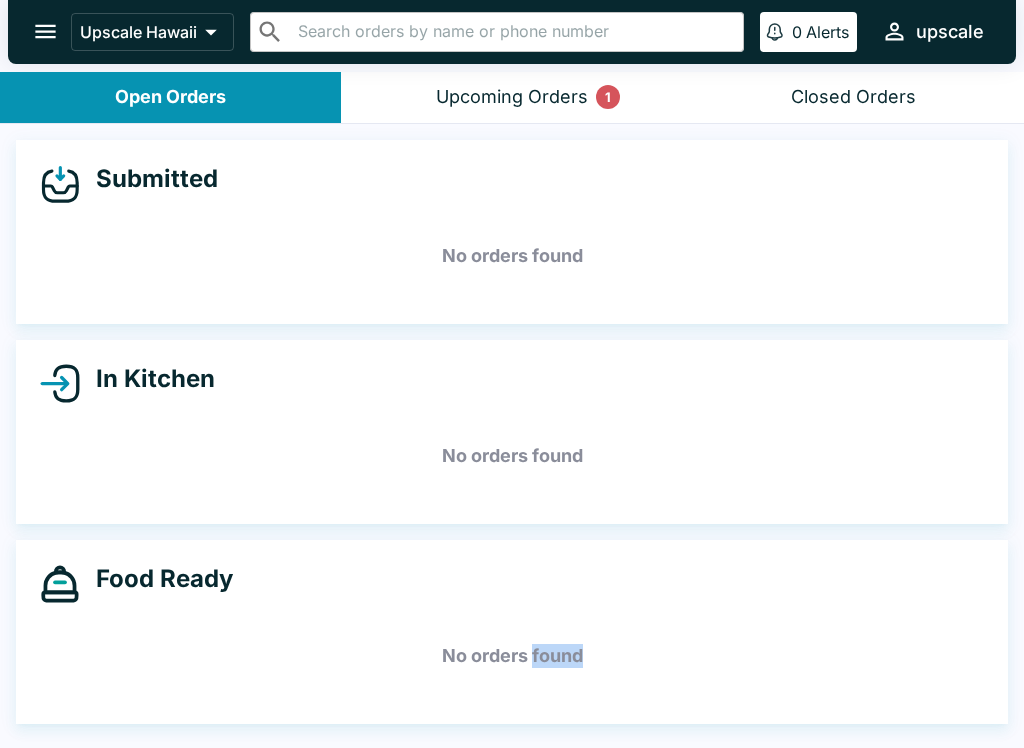 click on "Submitted No orders found In Kitchen No orders found Food Ready No orders found" at bounding box center (512, 438) 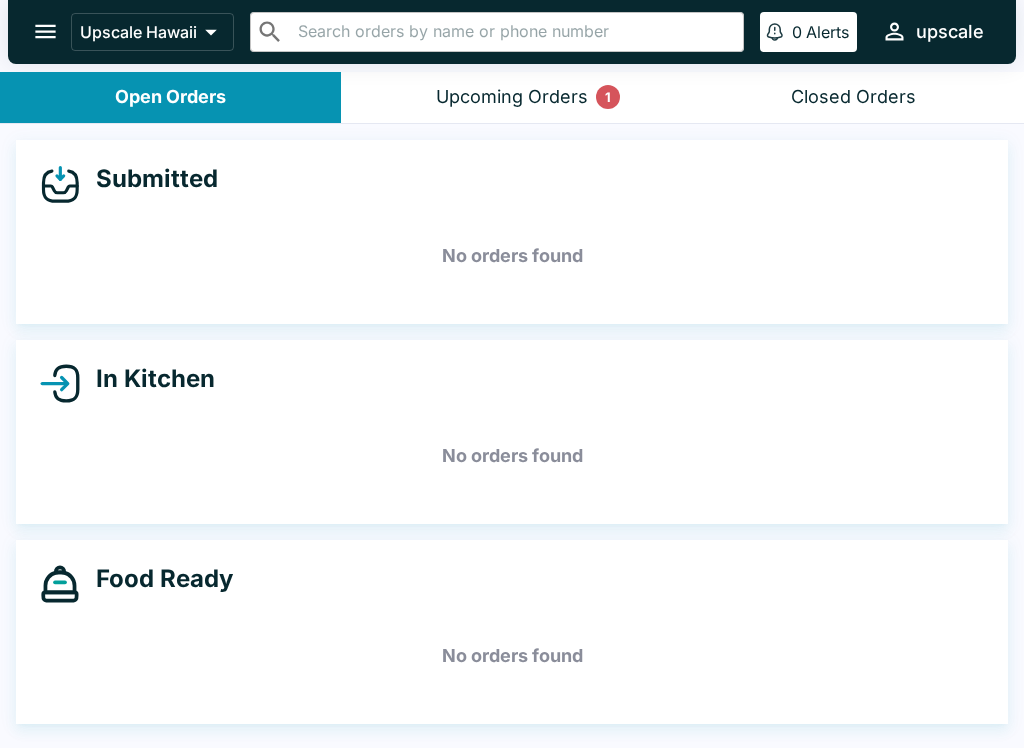 click on "Upcoming Orders 1" at bounding box center [511, 97] 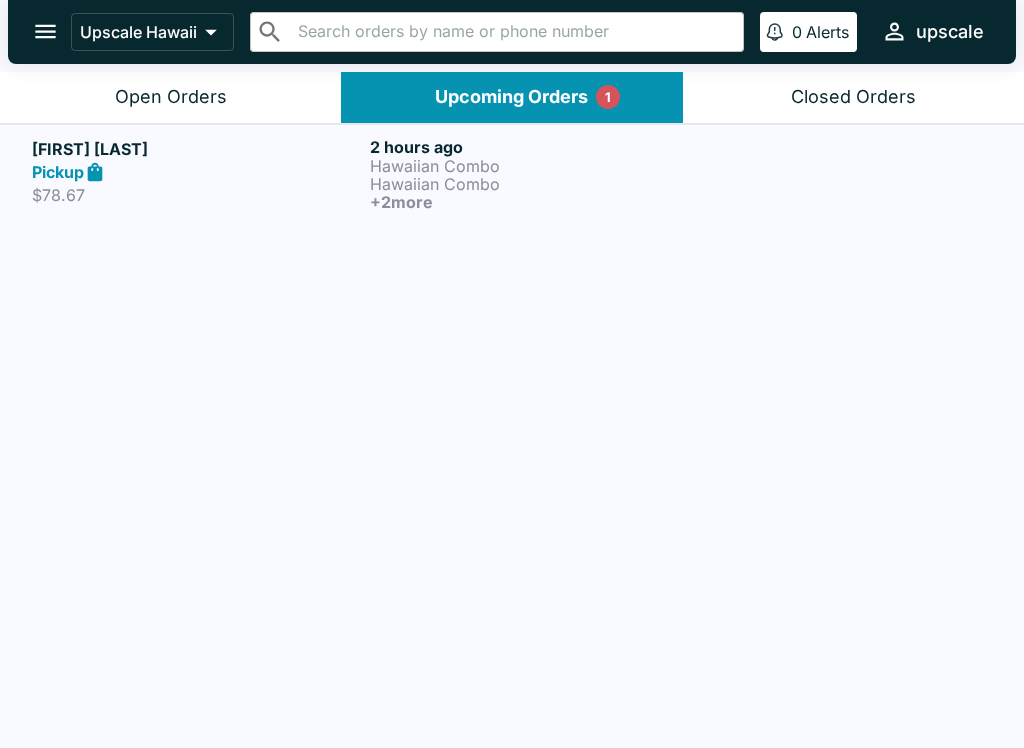 click on "Open Orders" at bounding box center (171, 97) 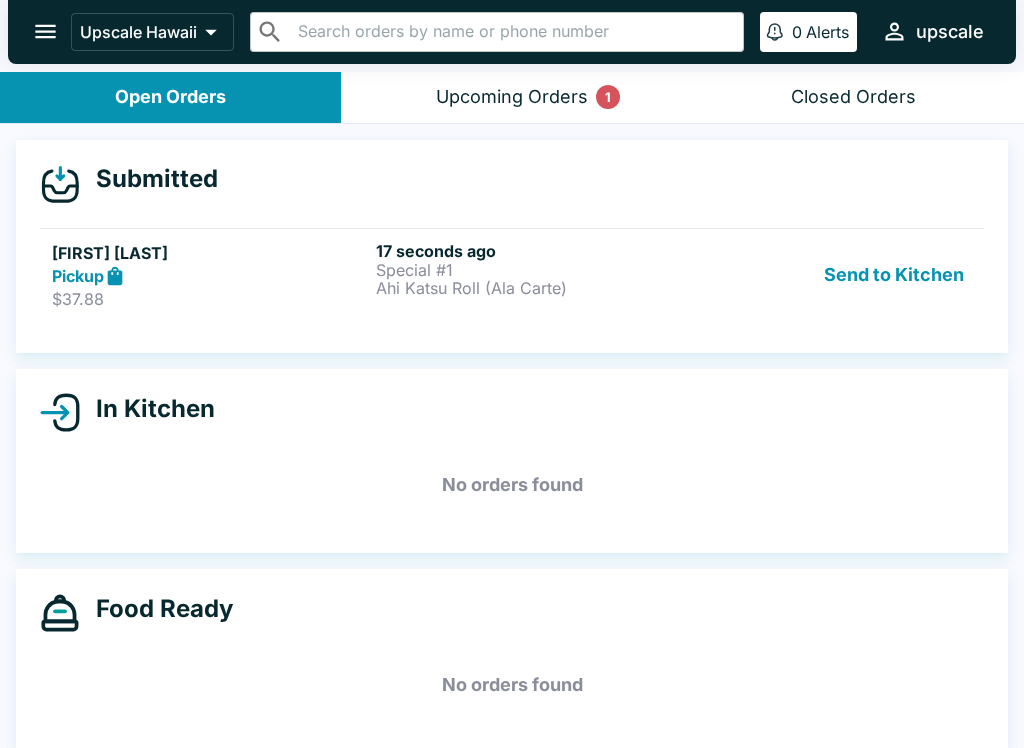 click on "Special #1" at bounding box center [534, 270] 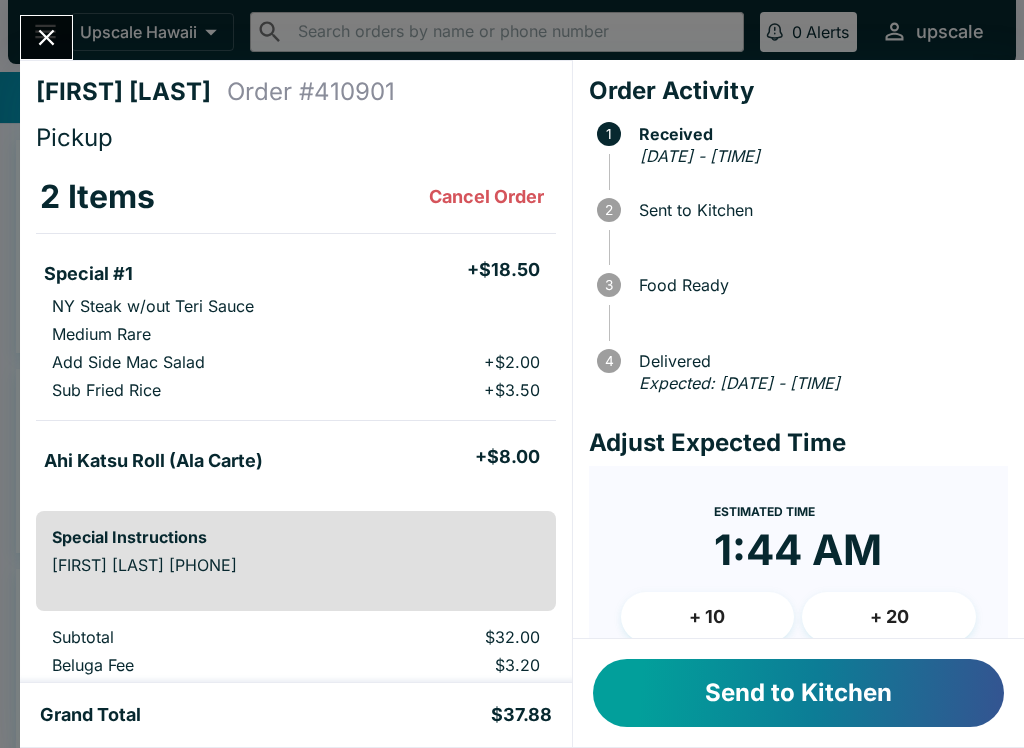 click on "+ $8.00" at bounding box center (507, 457) 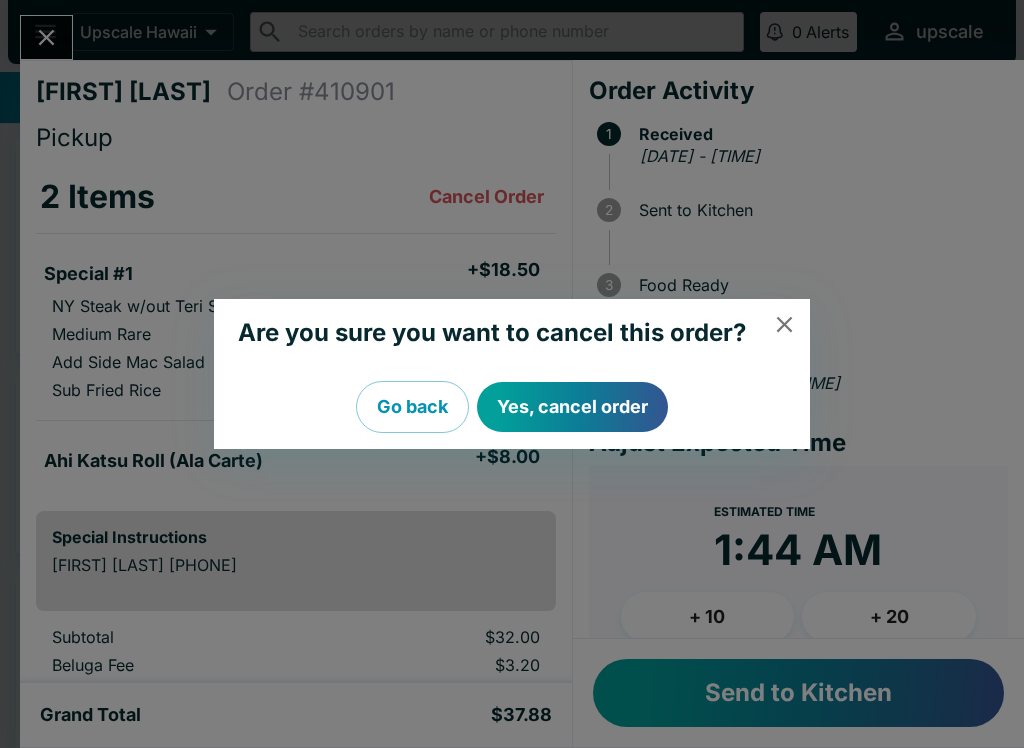 click on "Go back" at bounding box center (412, 407) 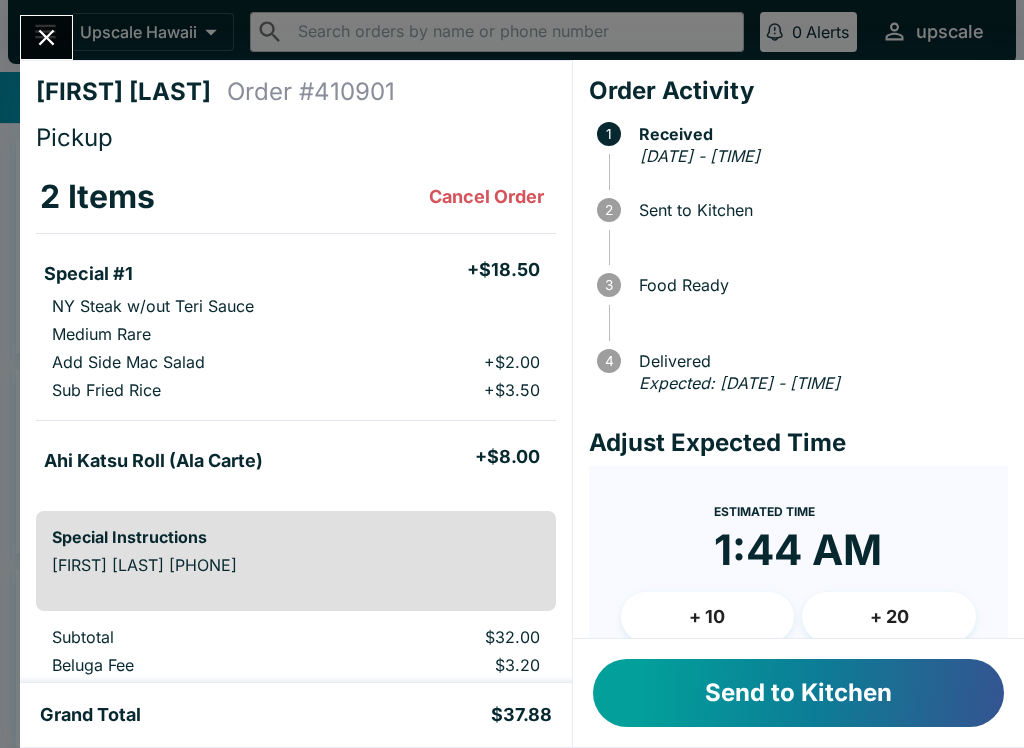 click on "Cancel Order" at bounding box center [486, 197] 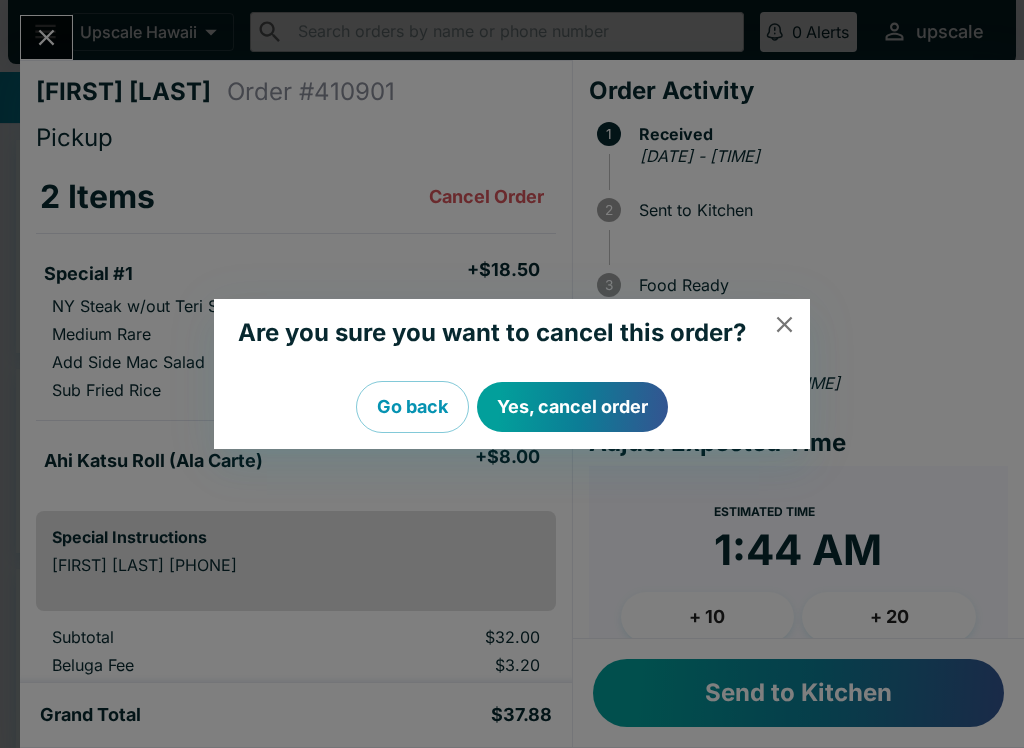 click on "Yes, cancel order" at bounding box center [572, 407] 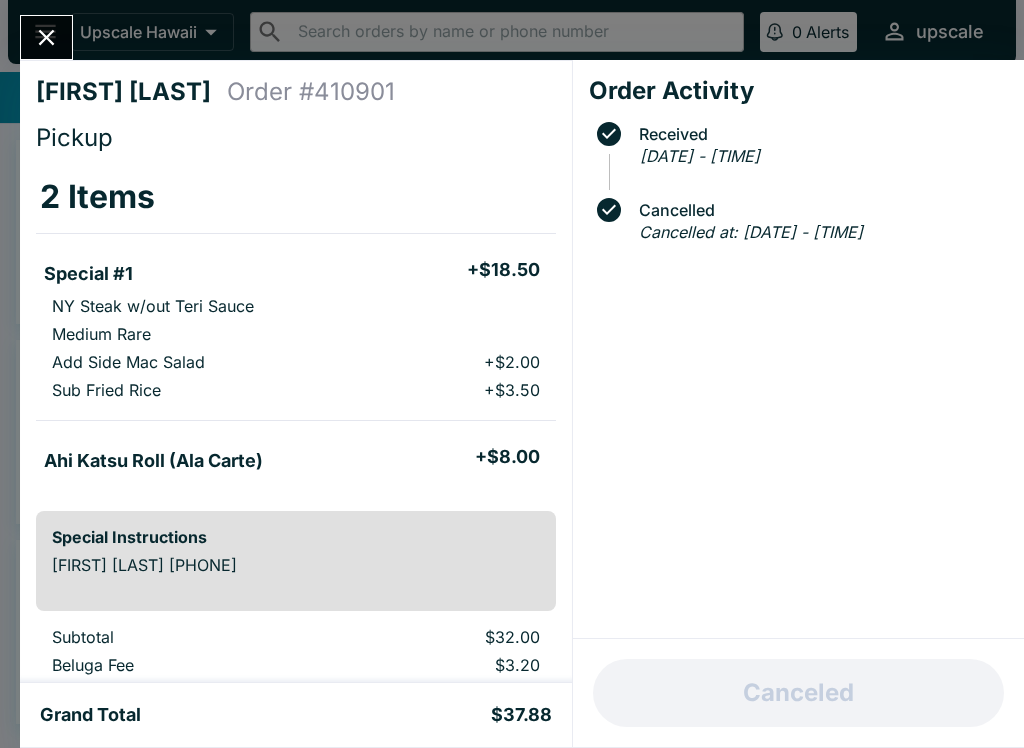 click 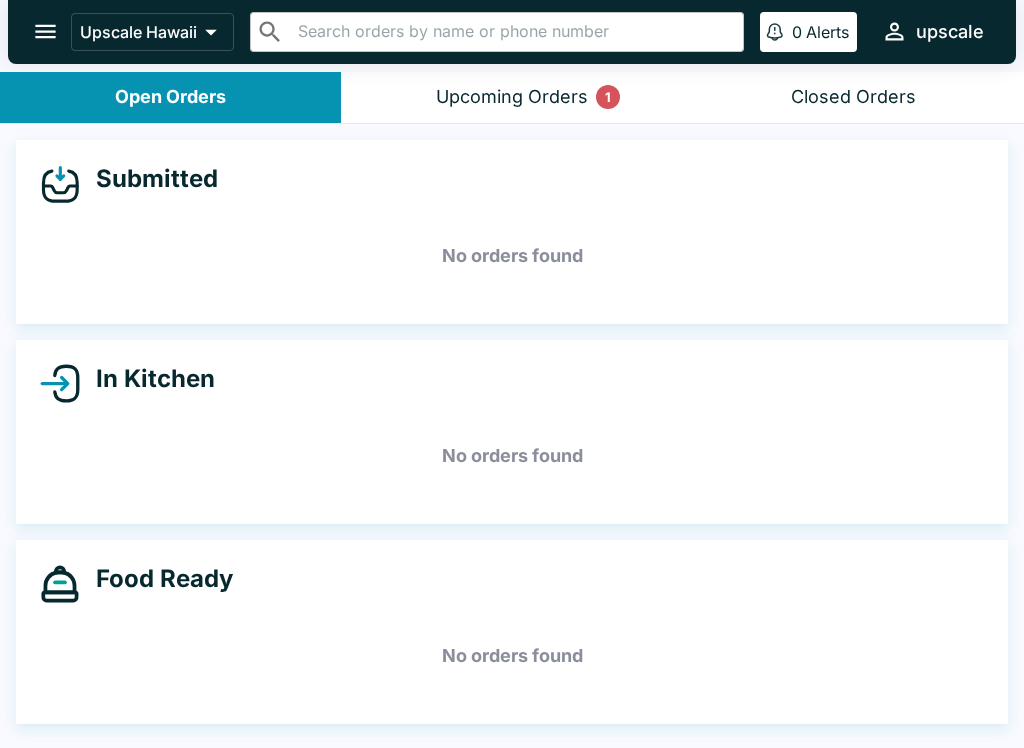 click on "Submitted" at bounding box center (512, 184) 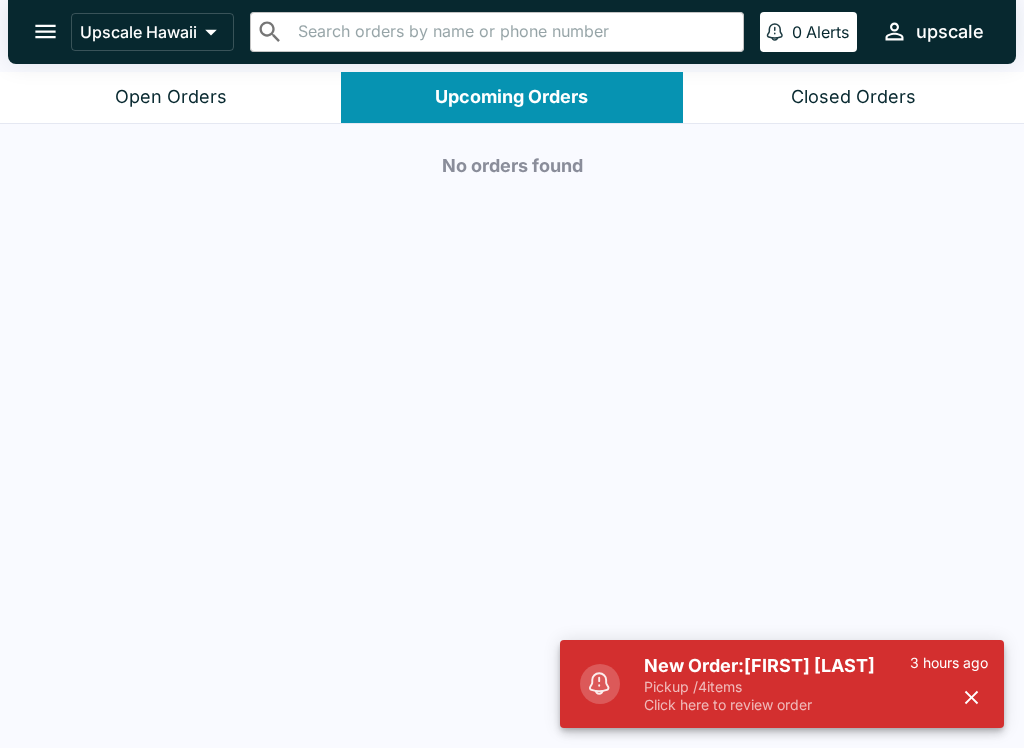 click on "New Order: [FIRST] [LAST]" at bounding box center [777, 666] 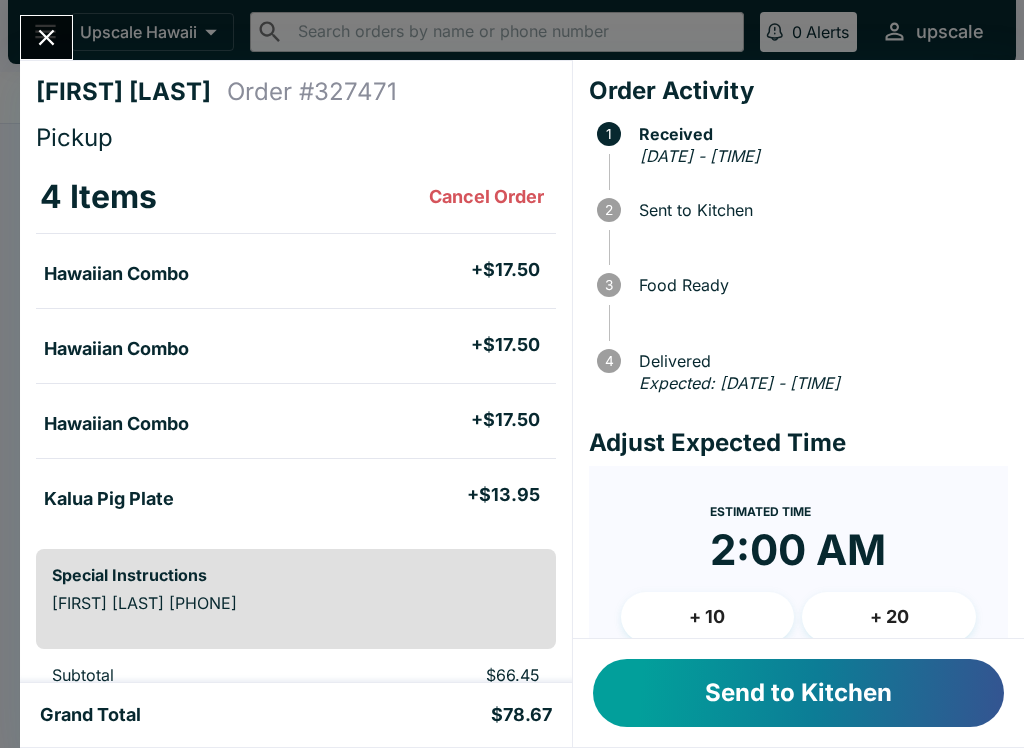 click on "Send to Kitchen" at bounding box center [798, 693] 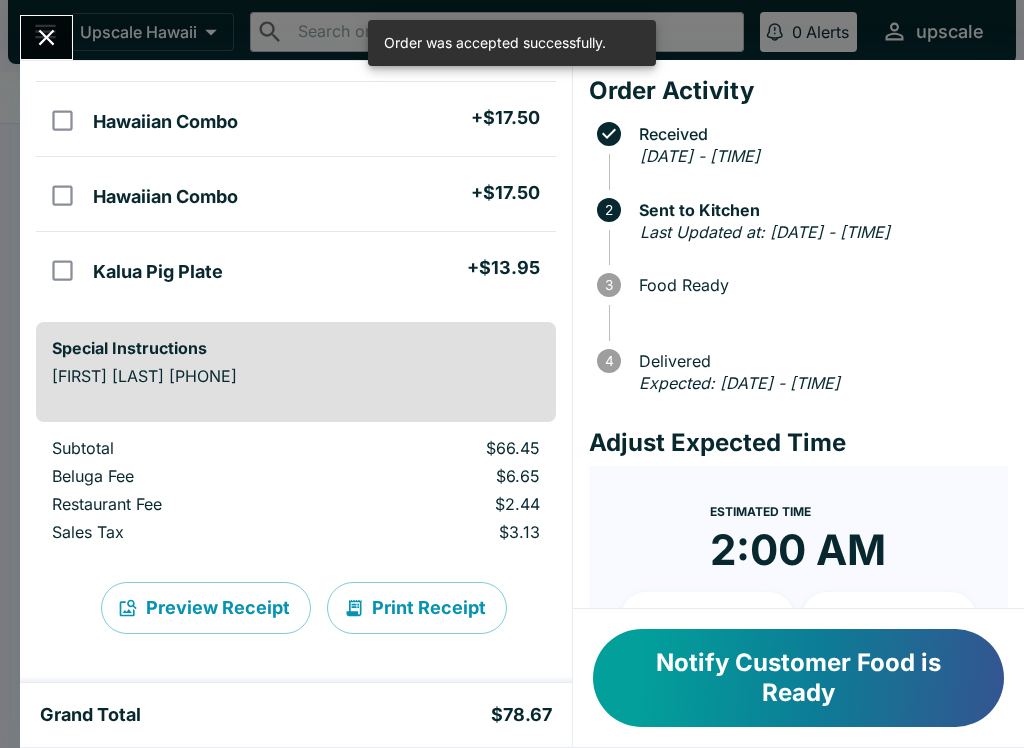 scroll, scrollTop: 227, scrollLeft: 0, axis: vertical 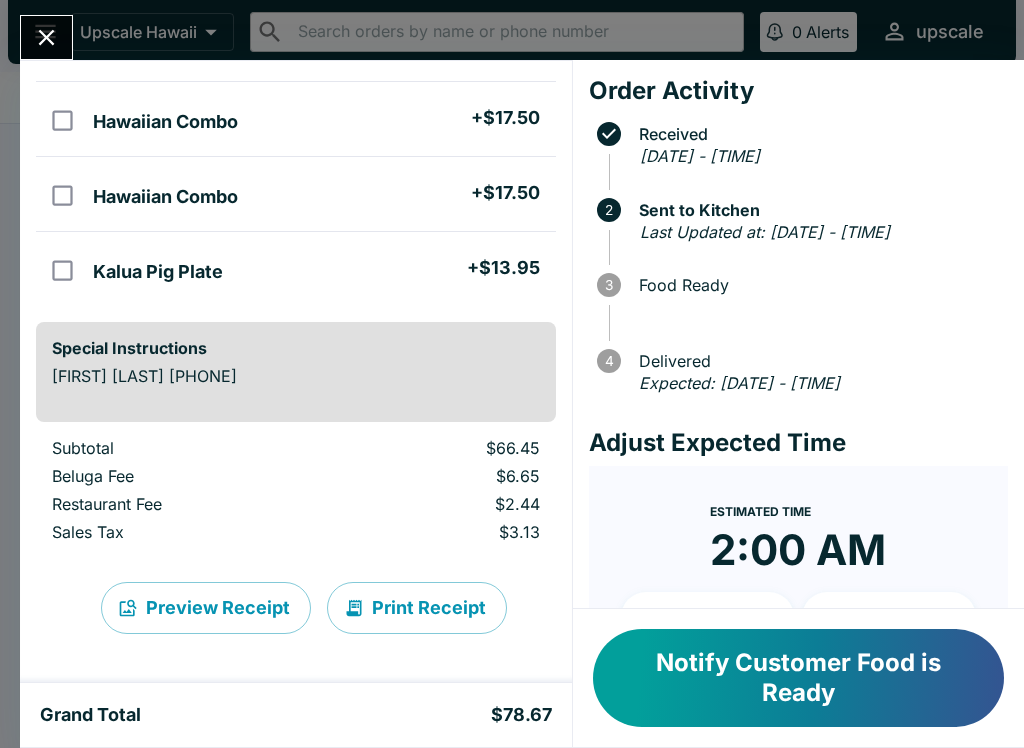 click on "[FIRST] [LAST] Order # [NUMBER] Pickup 4 Items Hawaiian Combo + $[PRICE] Hawaiian Combo + $[PRICE] Hawaiian Combo + $[PRICE] Kalua Pig Plate + $[PRICE] Special Instructions [FIRST] [LAST] [PHONE] Subtotal $[PRICE] Beluga Fee $[PRICE] Restaurant Fee $[PRICE] Sales Tax $[PRICE] Preview Receipt Print Receipt Grand Total $[PRICE] Order Activity Received [DATE] - [TIME] 2 Sent to Kitchen Last Updated at: [DATE] - [TIME] 3 Food Ready 4 Delivered Expected: [DATE] - [TIME] Adjust Expected Time Estimated Time [TIME] + 10 + 20 Reset Update ETA Notify Customer Food is Ready" at bounding box center [512, 374] 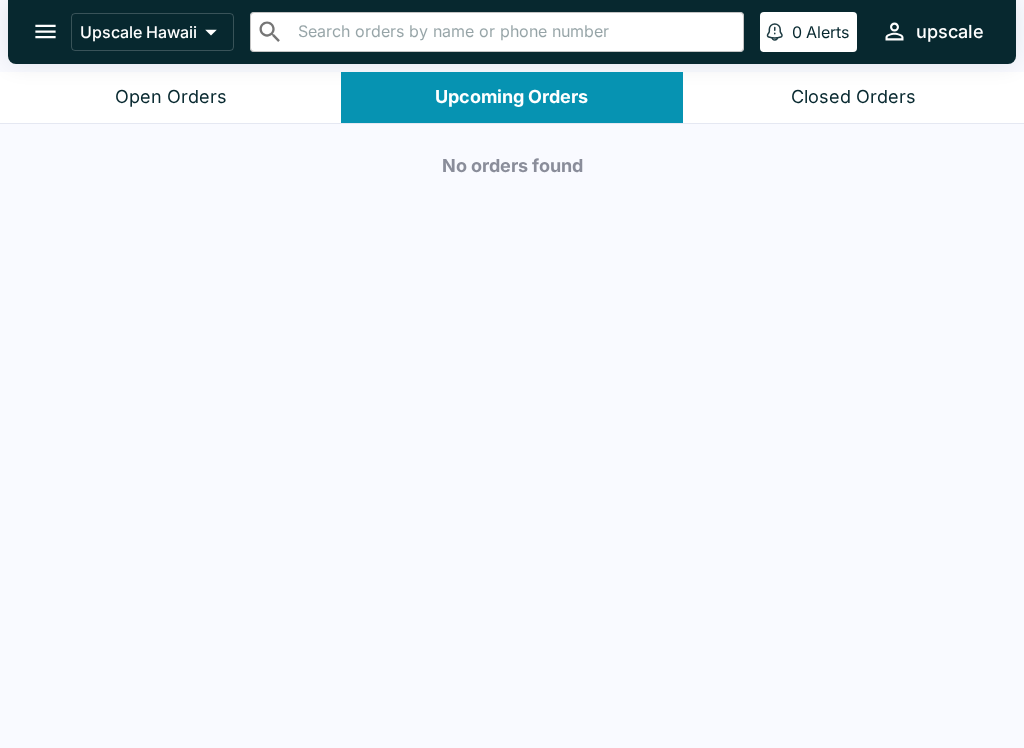 click on "Upscale Hawaii" at bounding box center [138, 32] 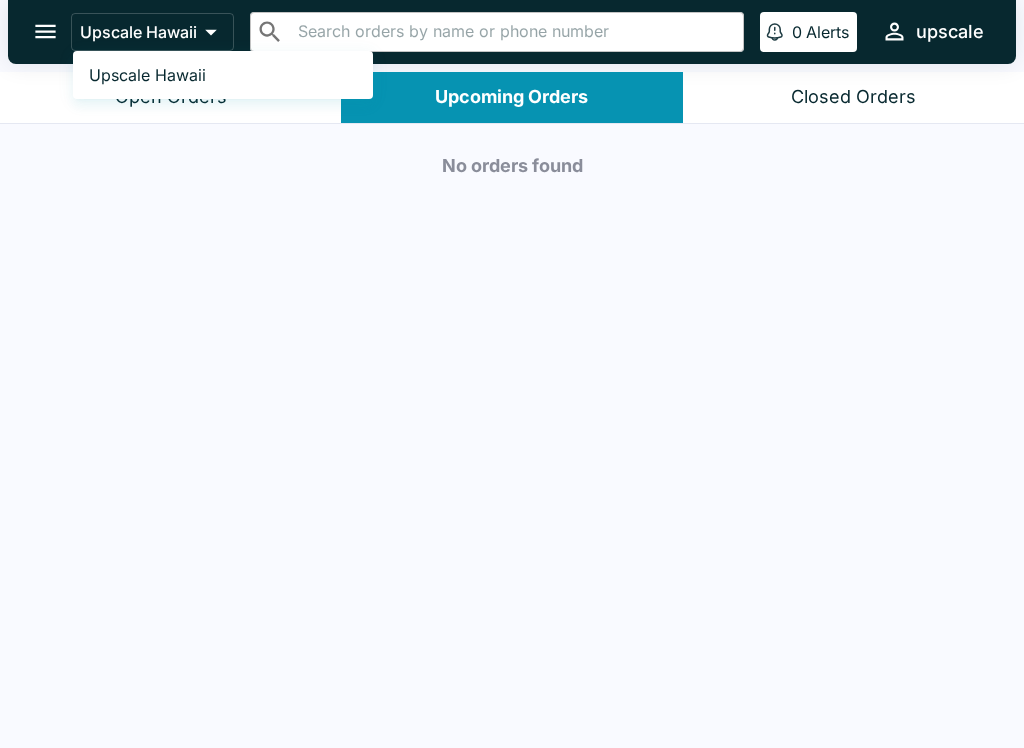 click at bounding box center (512, 374) 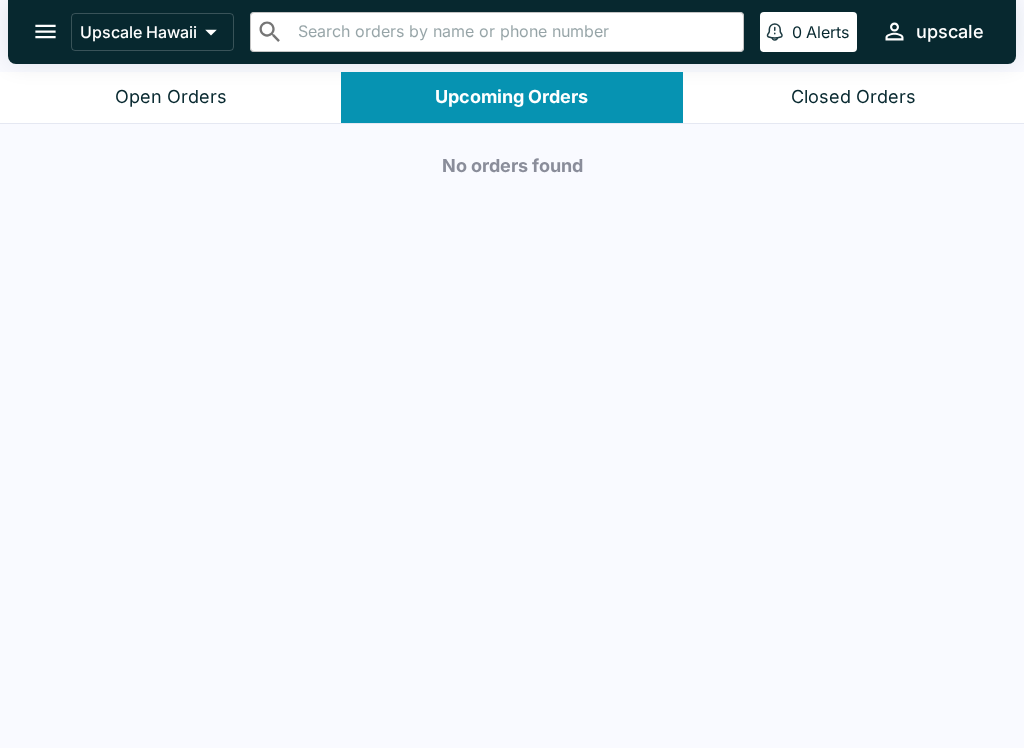 scroll, scrollTop: 3, scrollLeft: 0, axis: vertical 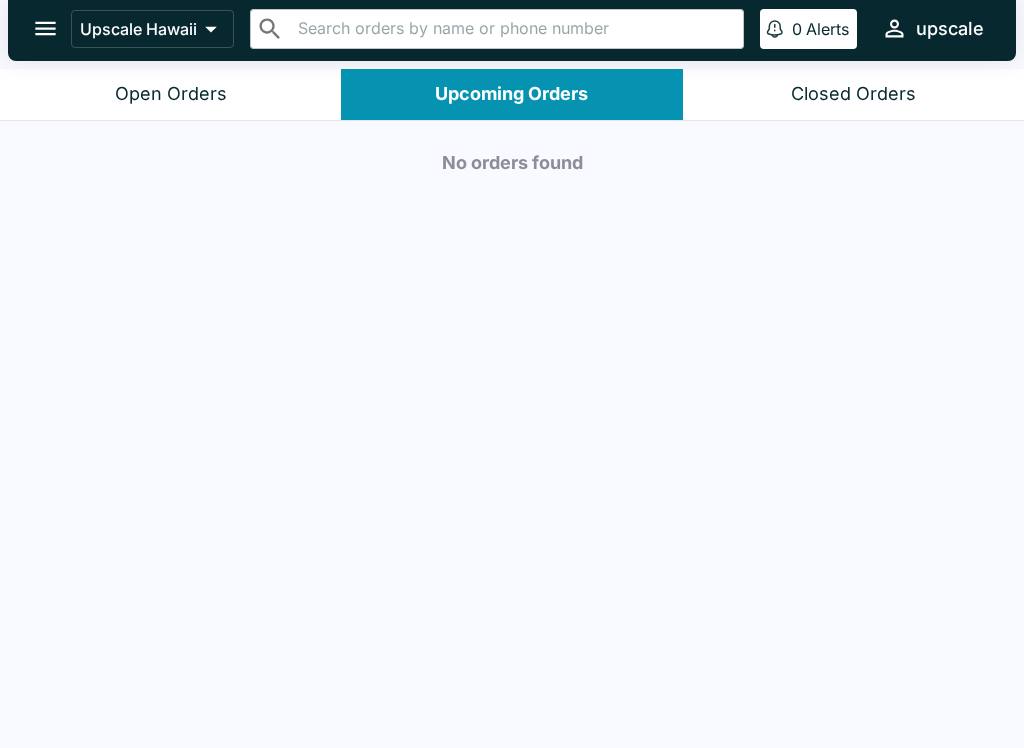 click on "Open Orders" at bounding box center (170, 94) 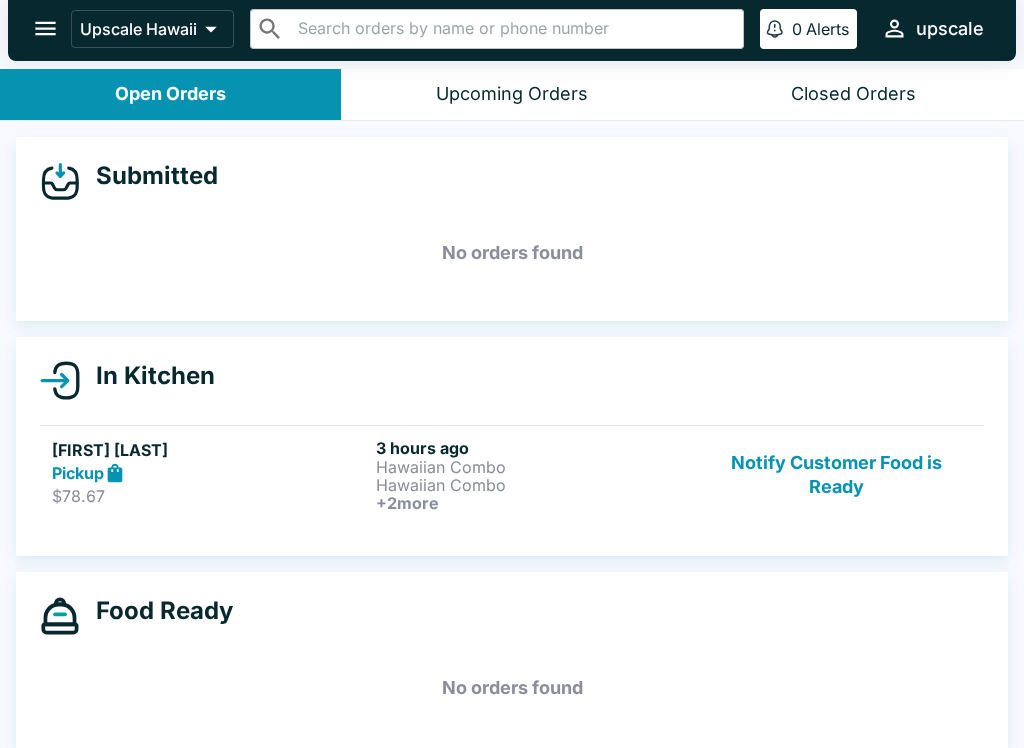 click on "Notify Customer Food is Ready" at bounding box center (836, 475) 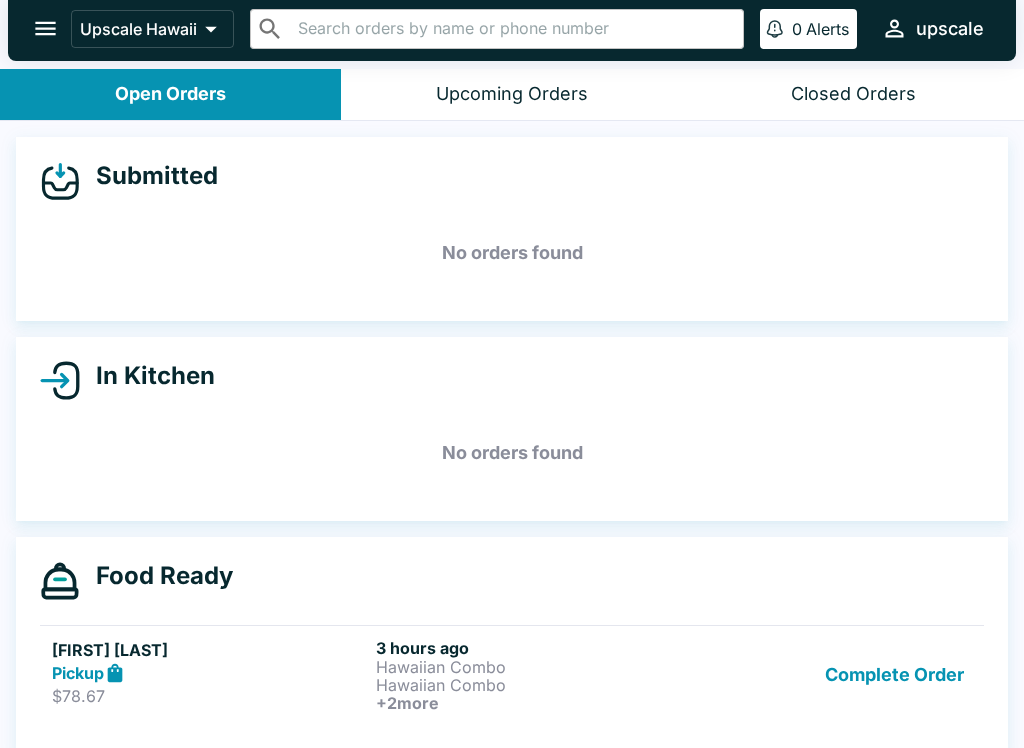 scroll, scrollTop: 0, scrollLeft: 0, axis: both 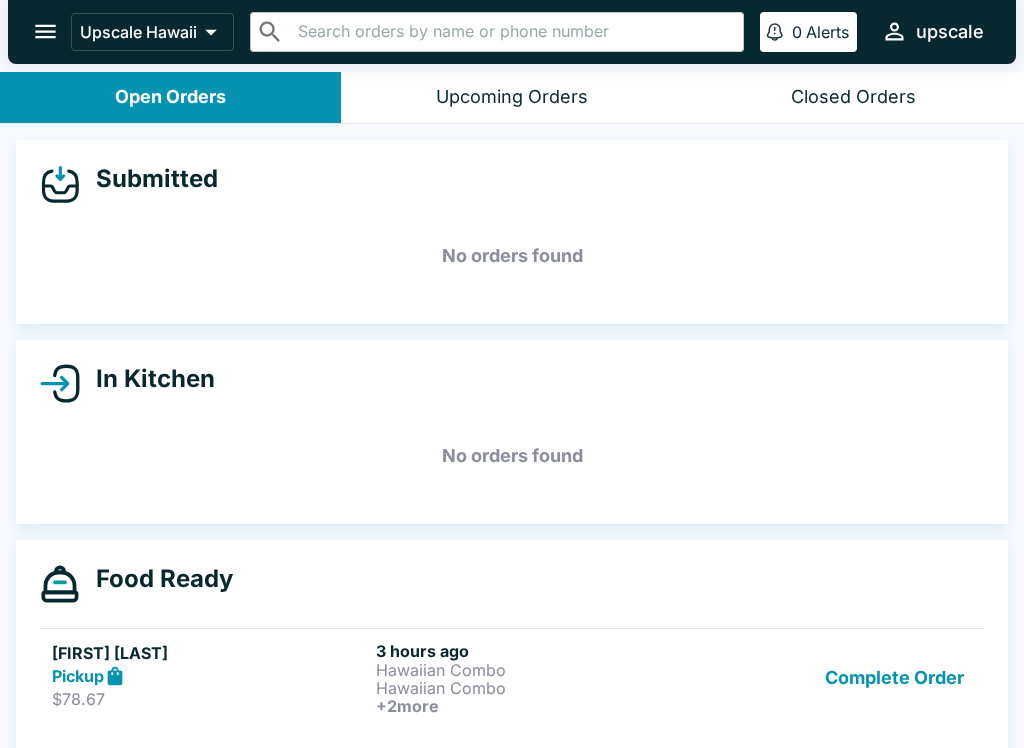 click on "Complete Order" at bounding box center (894, 678) 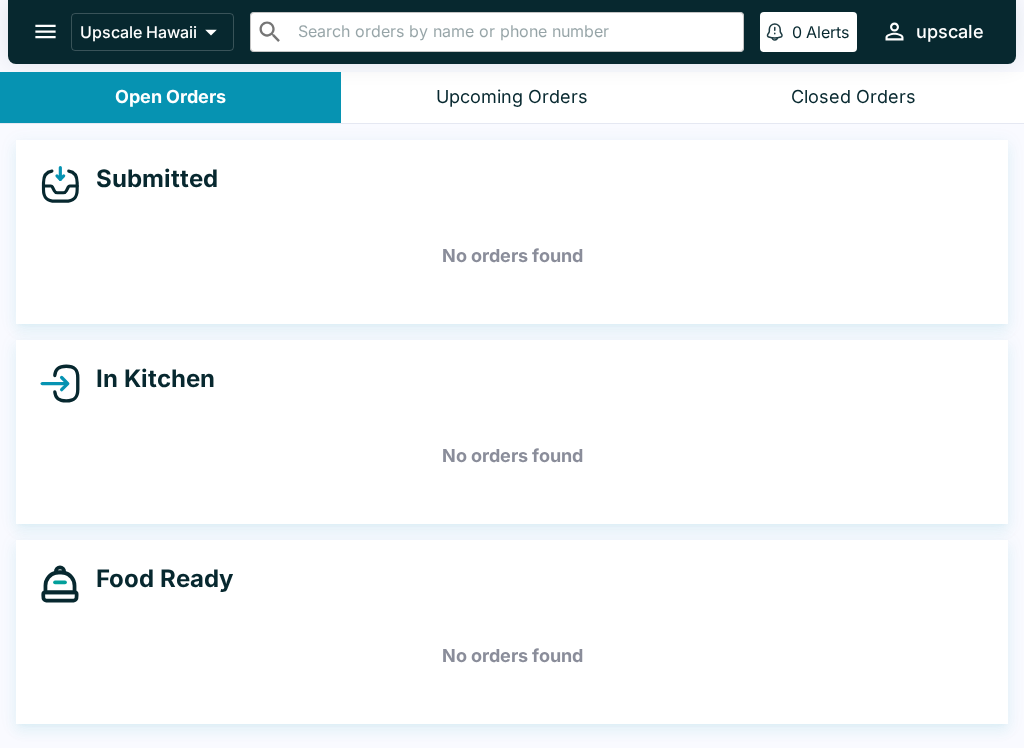 click on "Submitted" at bounding box center [512, 184] 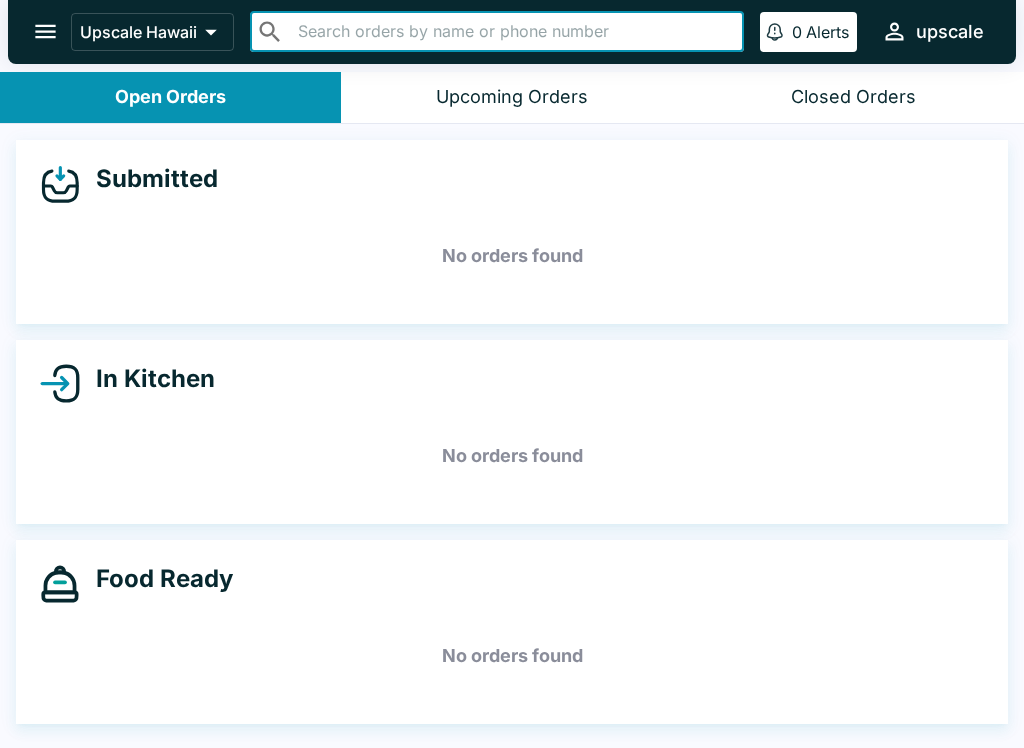 click on "Upscale Hawaii ​ ​ 0 Alerts upscale" at bounding box center [531, 31] 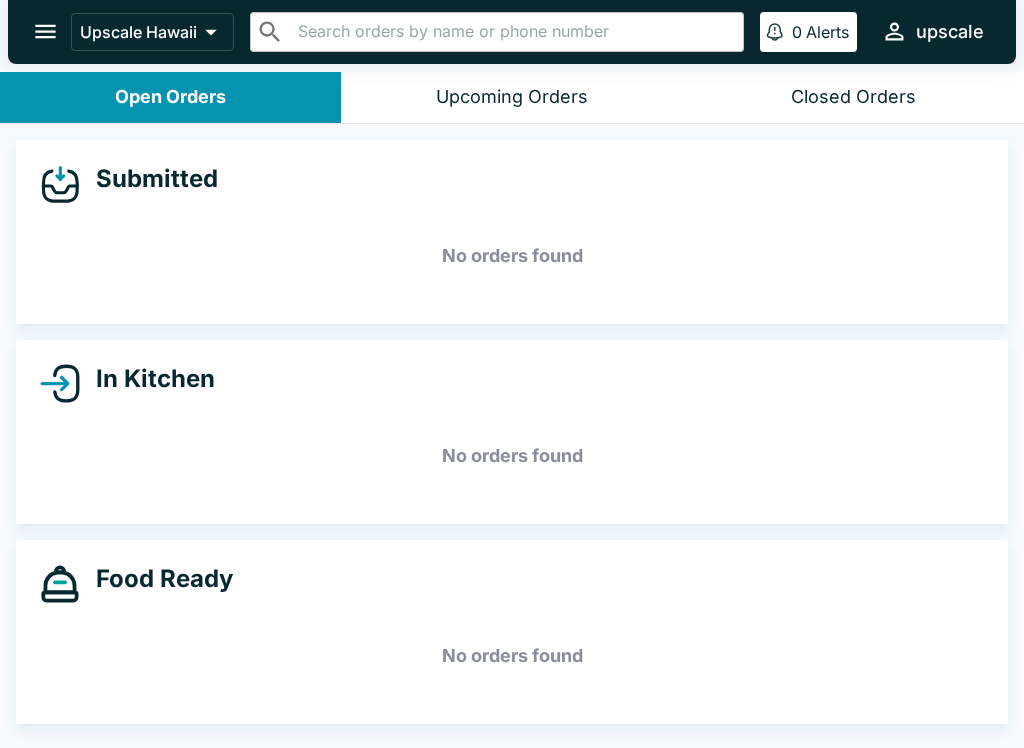 scroll, scrollTop: 3, scrollLeft: 0, axis: vertical 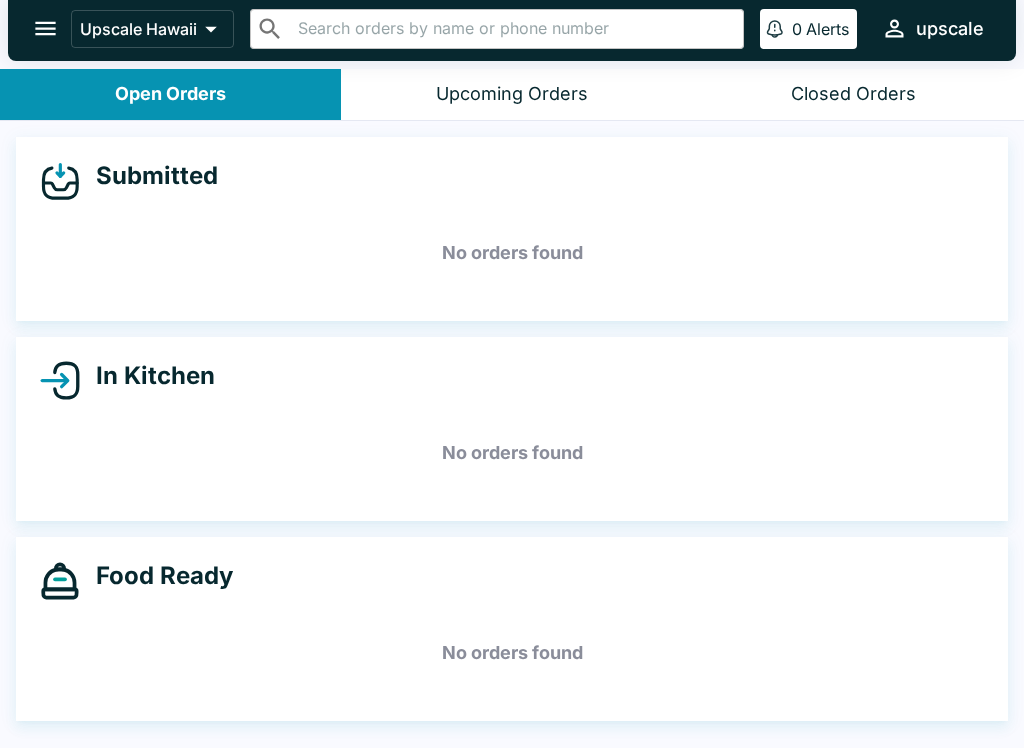 click at bounding box center (513, 29) 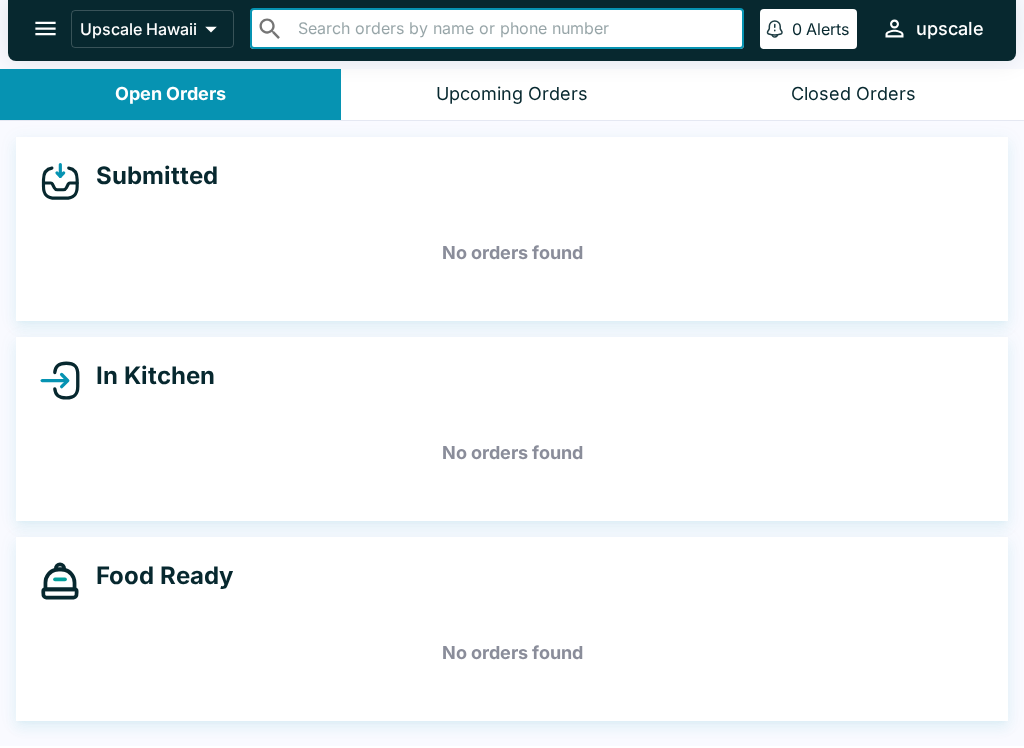 scroll, scrollTop: 0, scrollLeft: 0, axis: both 